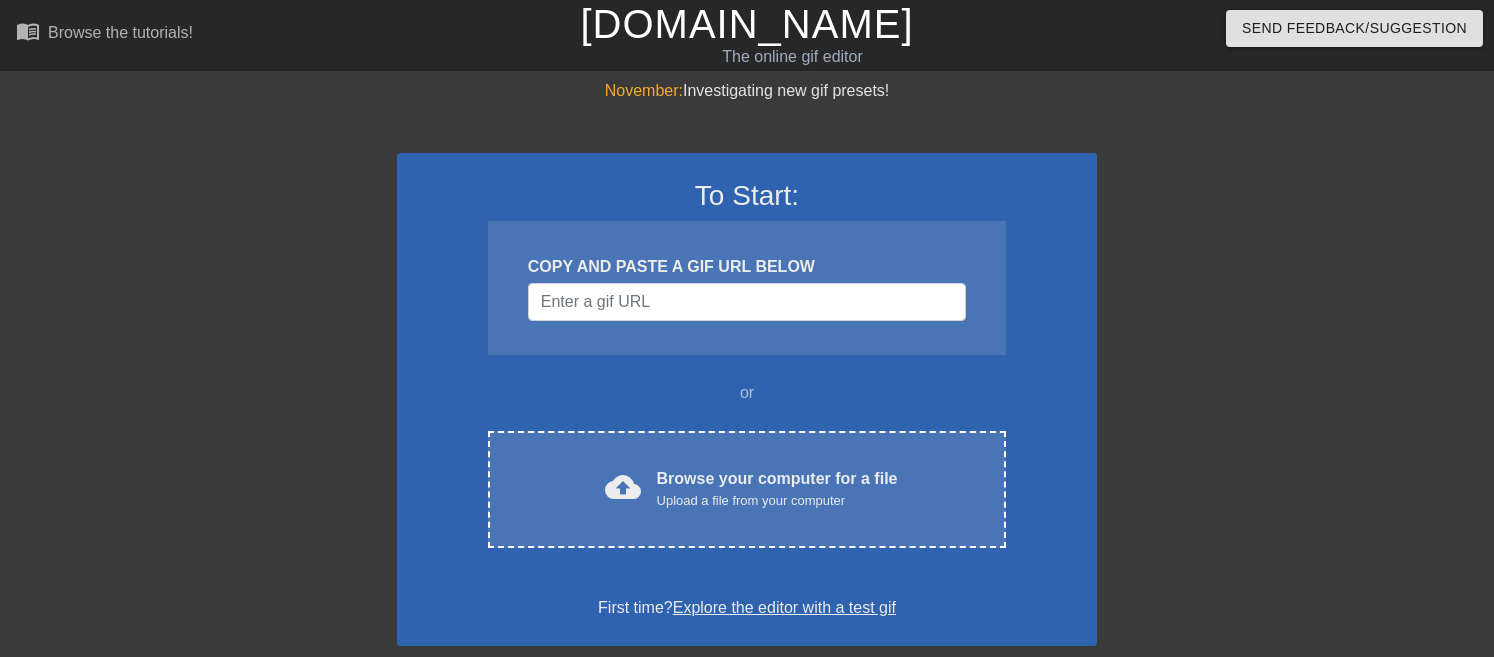 scroll, scrollTop: 0, scrollLeft: 0, axis: both 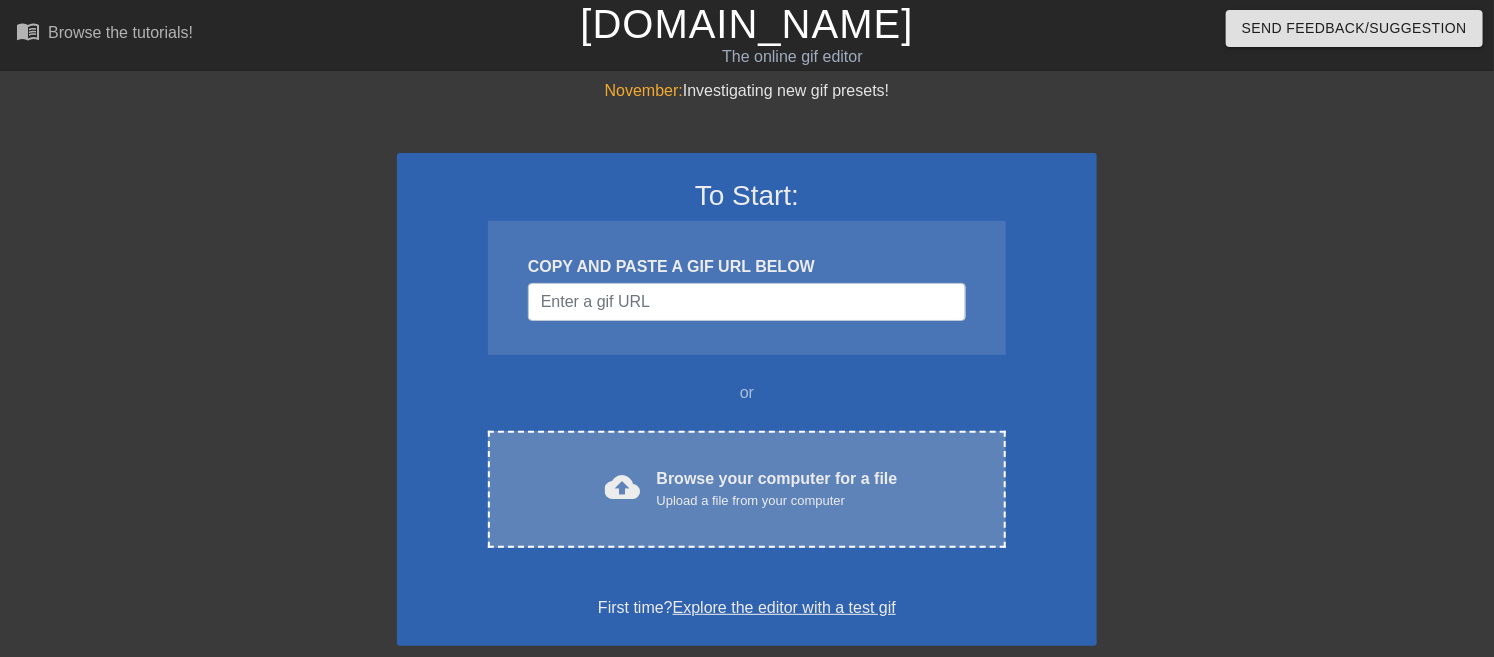 click on "Browse your computer for a file Upload a file from your computer" at bounding box center (777, 489) 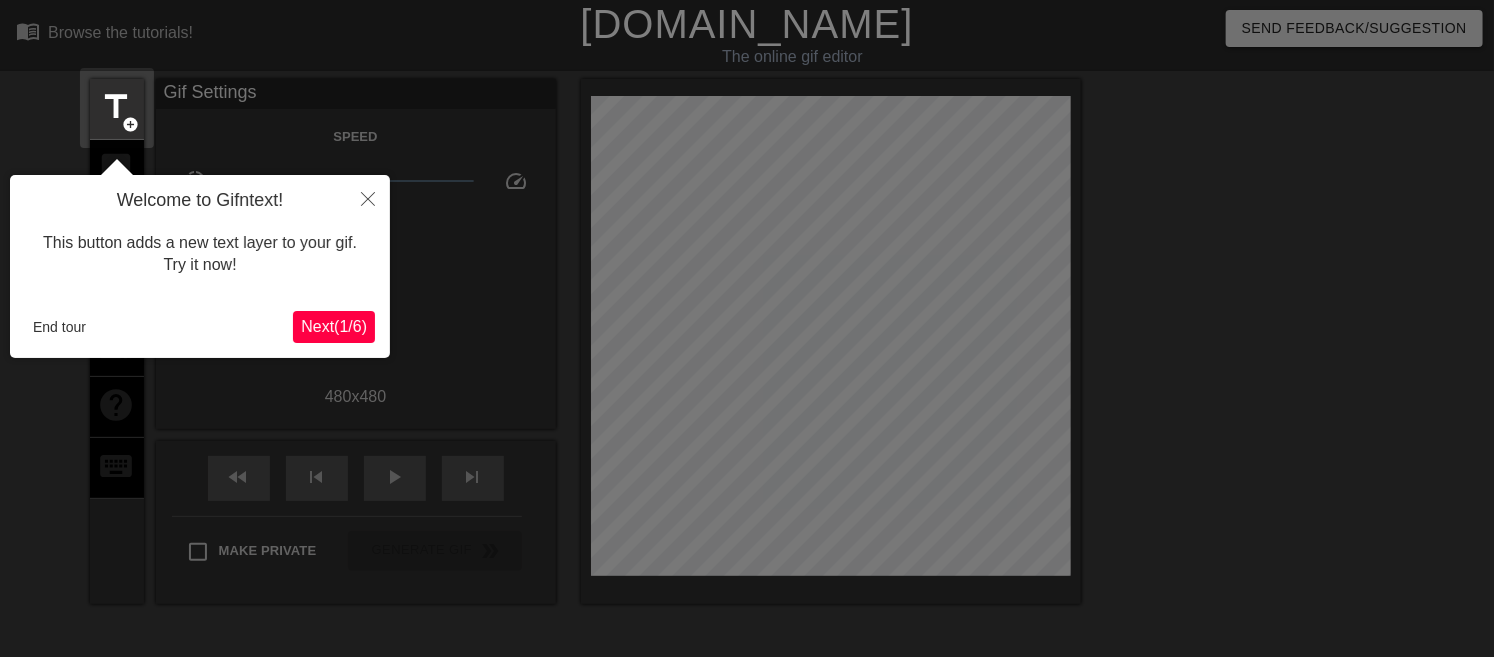 scroll, scrollTop: 48, scrollLeft: 0, axis: vertical 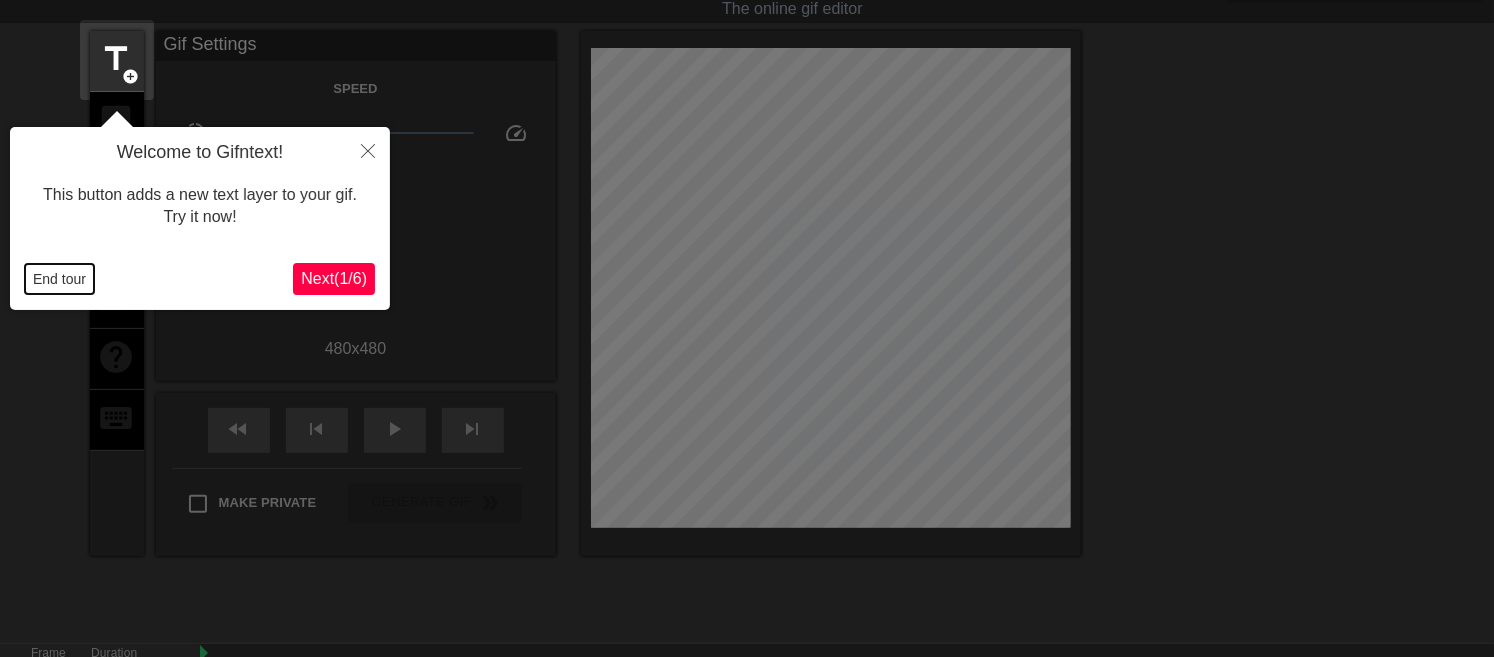 click on "End tour" at bounding box center [59, 279] 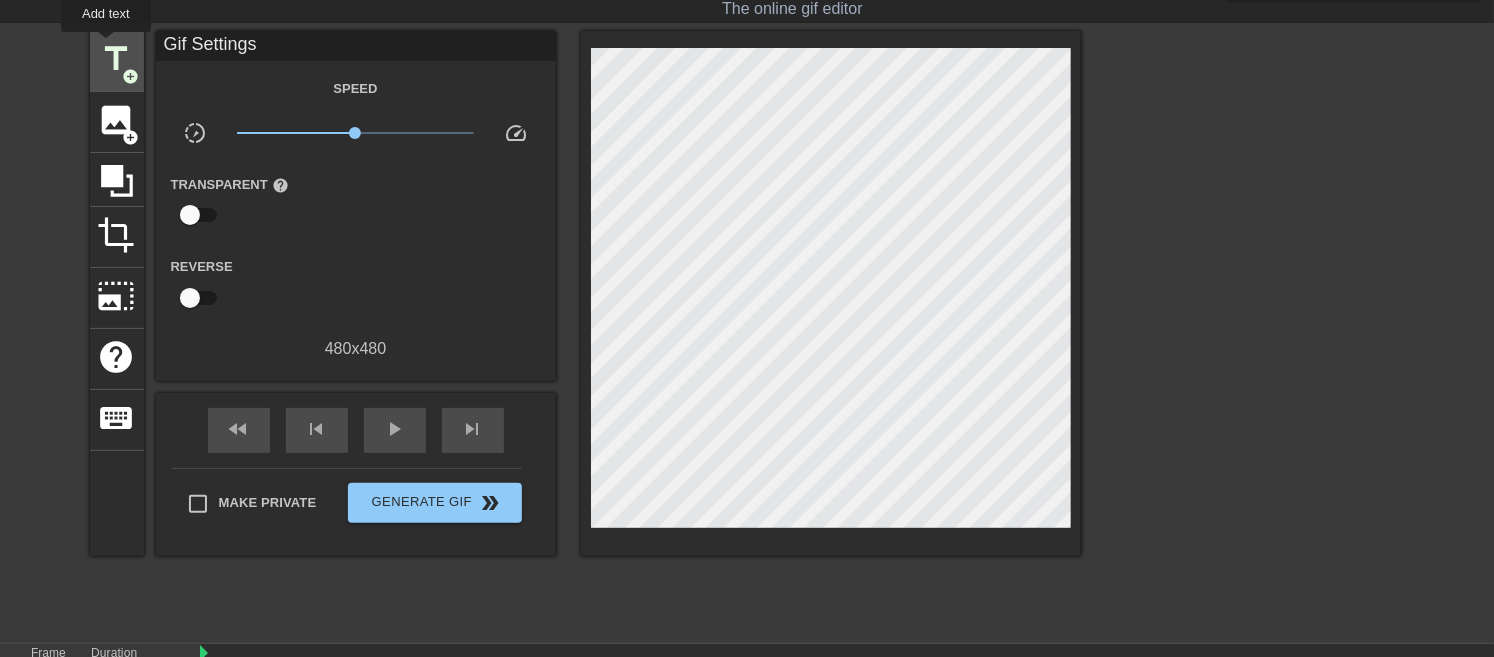 click on "title" at bounding box center [117, 59] 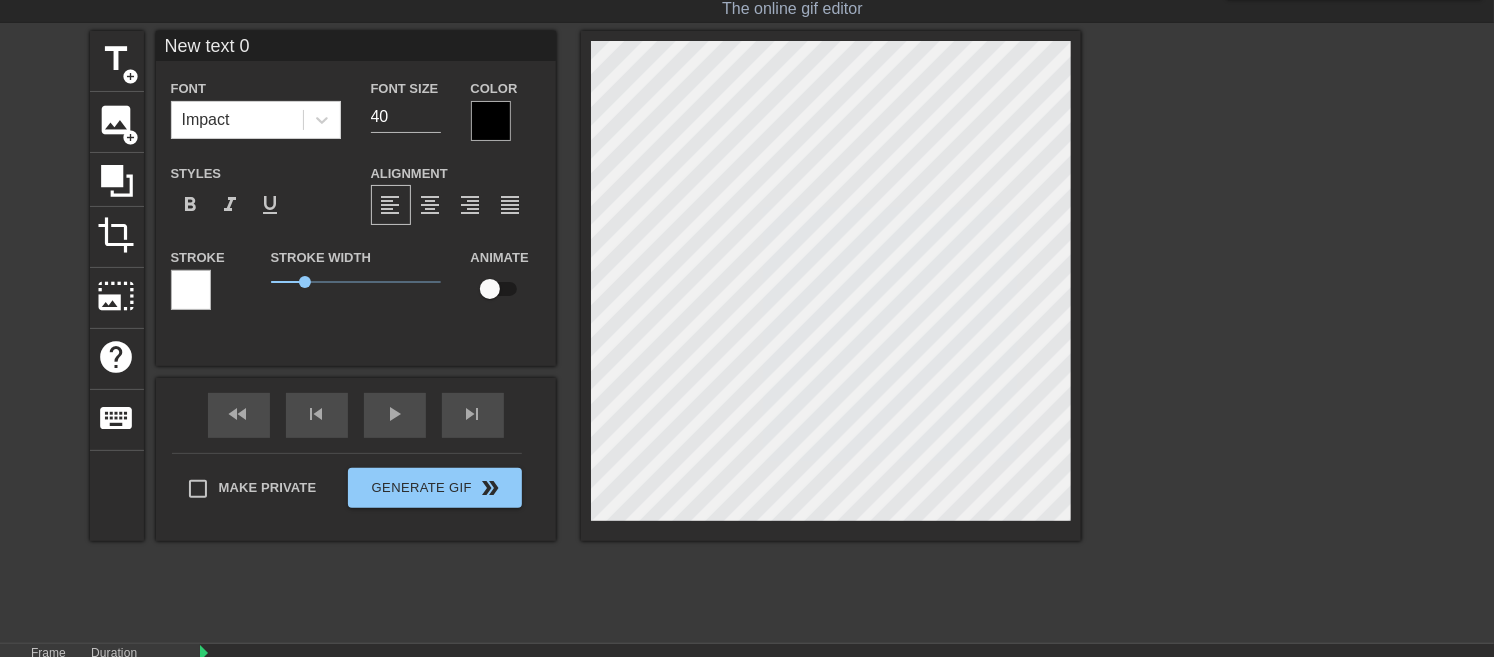 click on "New text 0" at bounding box center (356, 46) 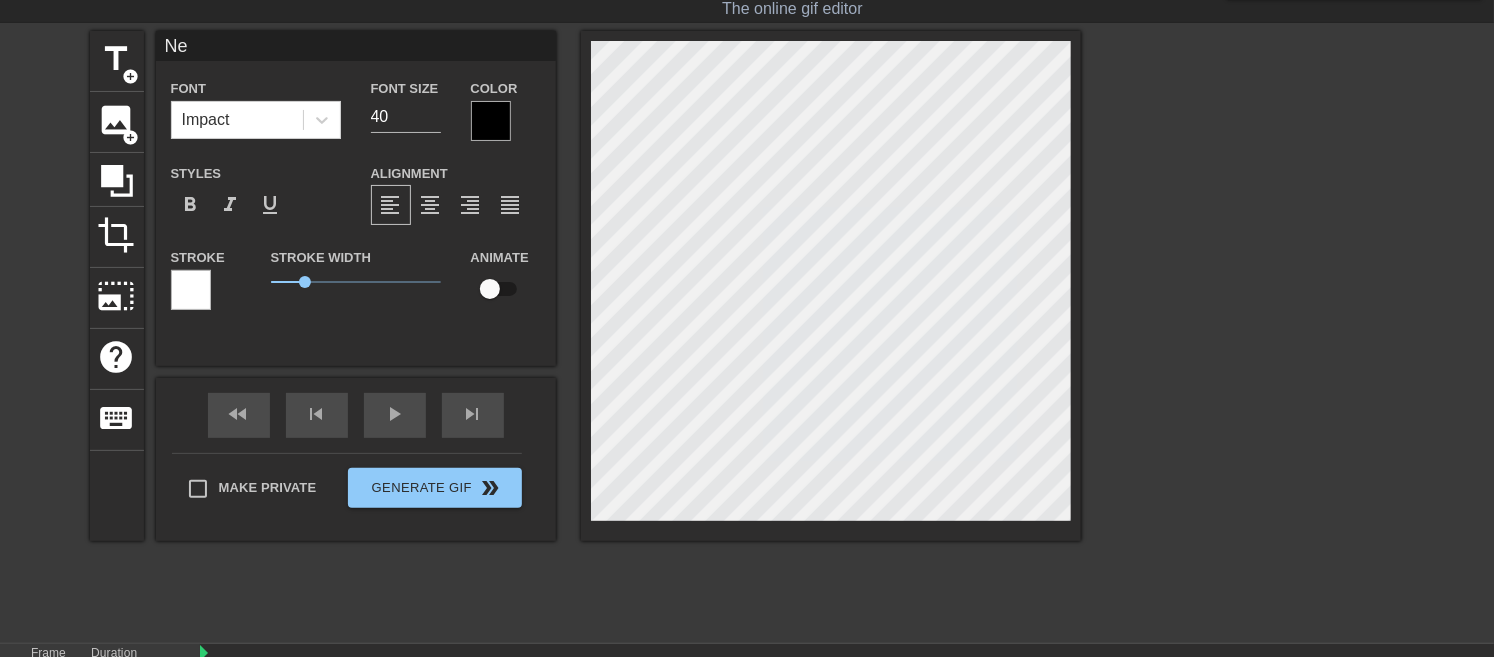 type on "N" 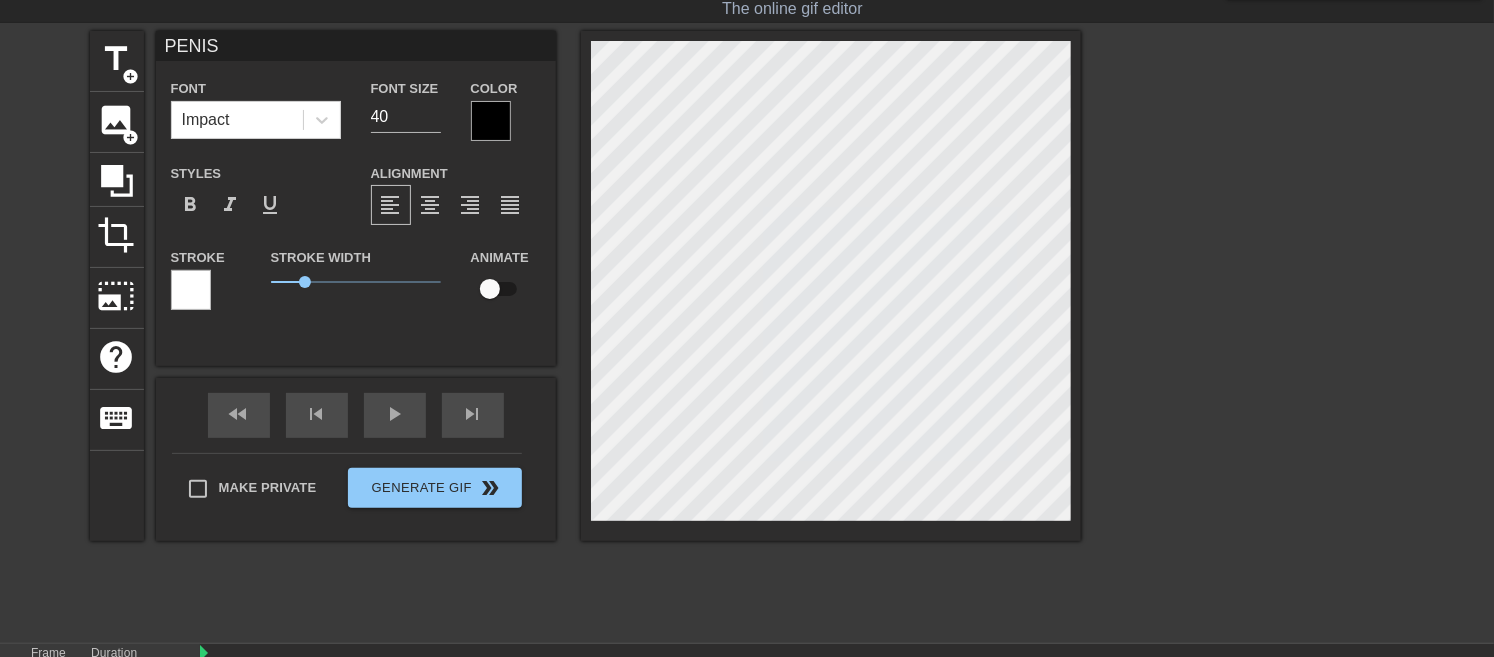 type on "PENIS" 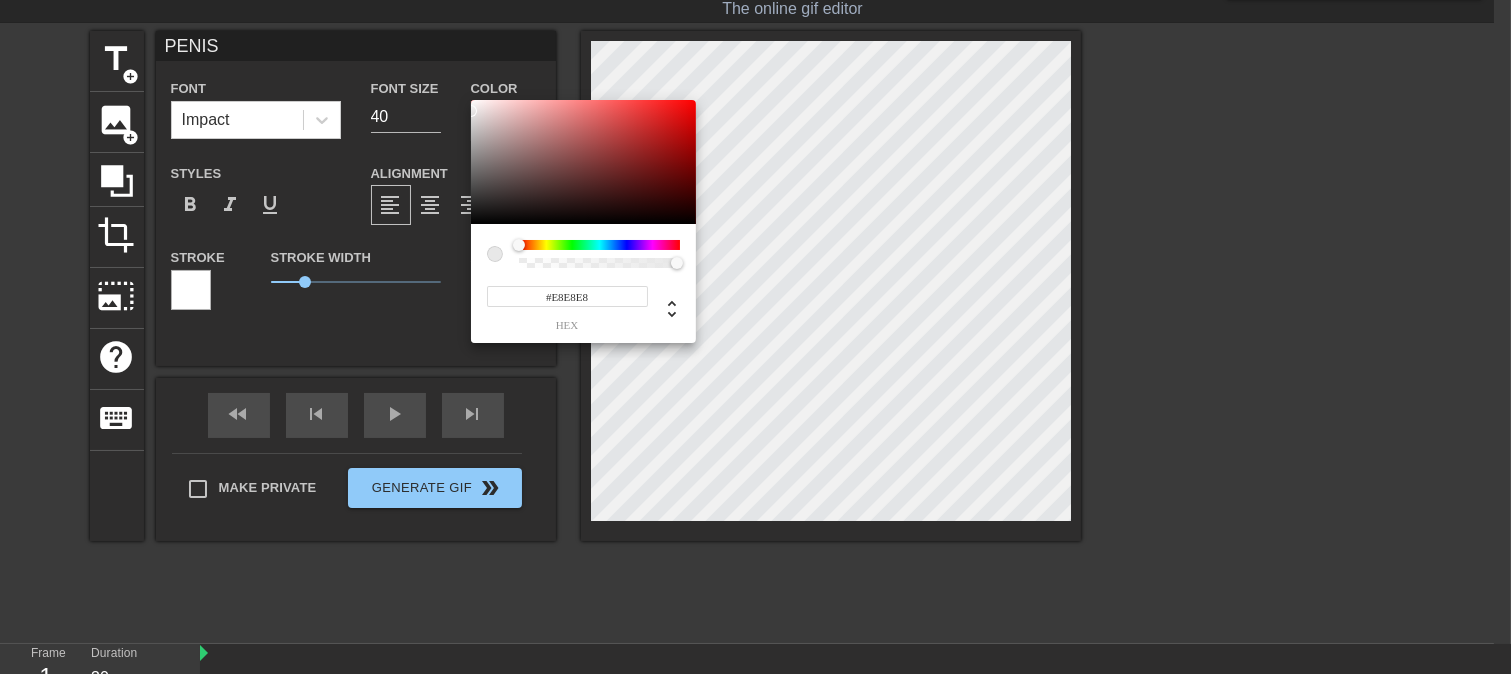 type on "#ECECEC" 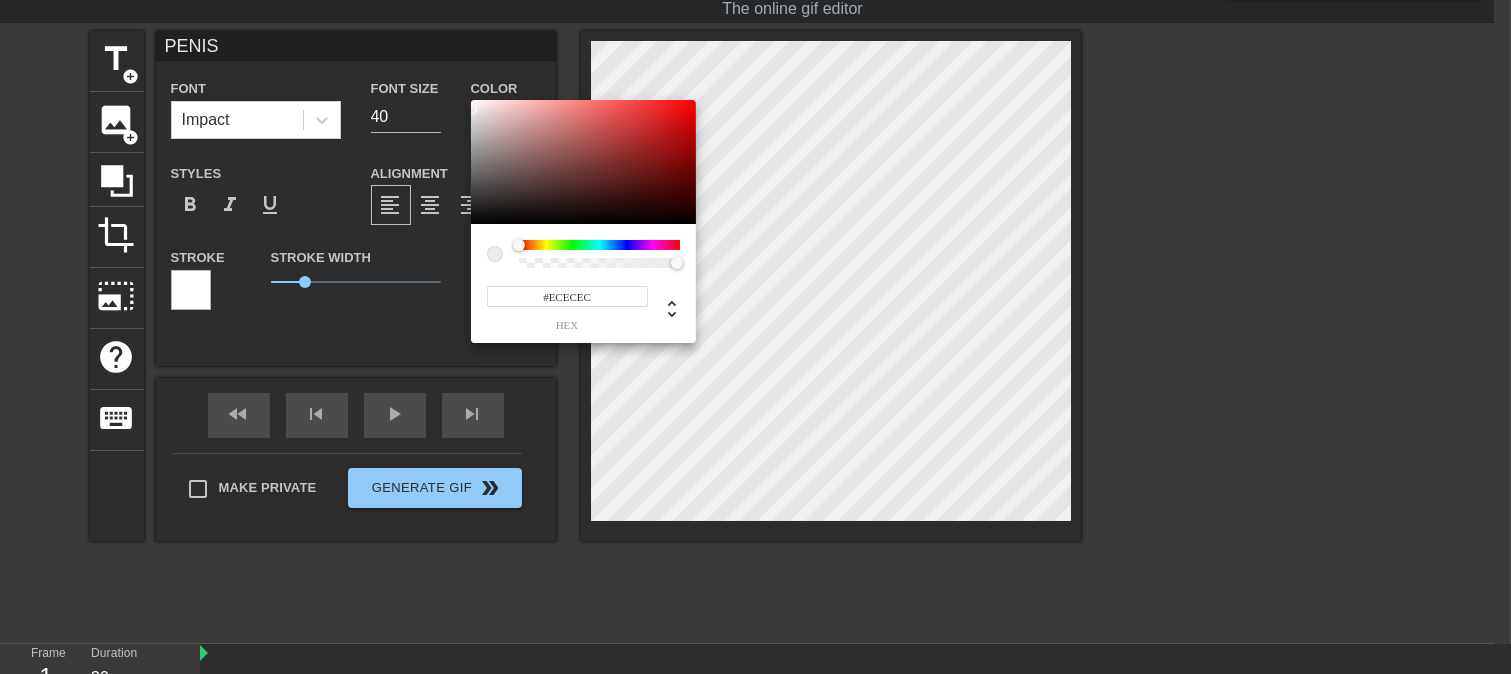 drag, startPoint x: 548, startPoint y: 170, endPoint x: 351, endPoint y: 110, distance: 205.93445 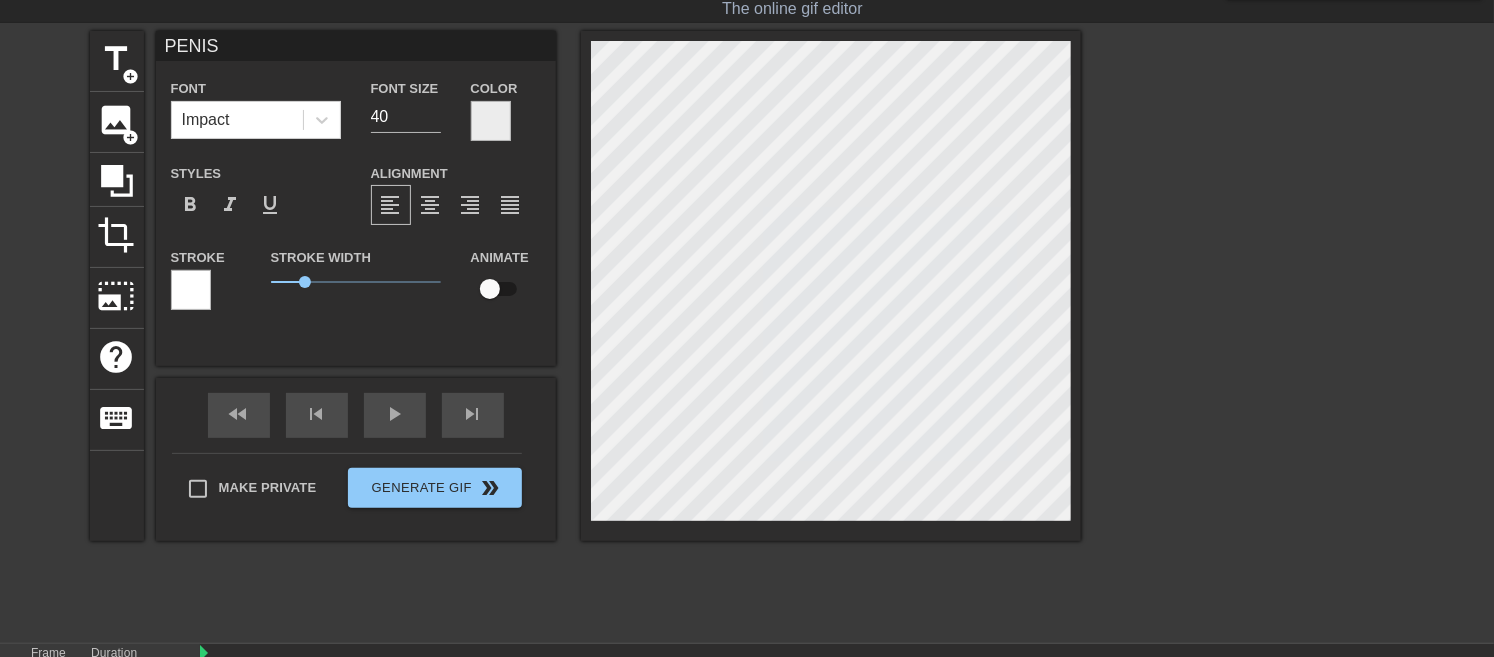 click at bounding box center (191, 290) 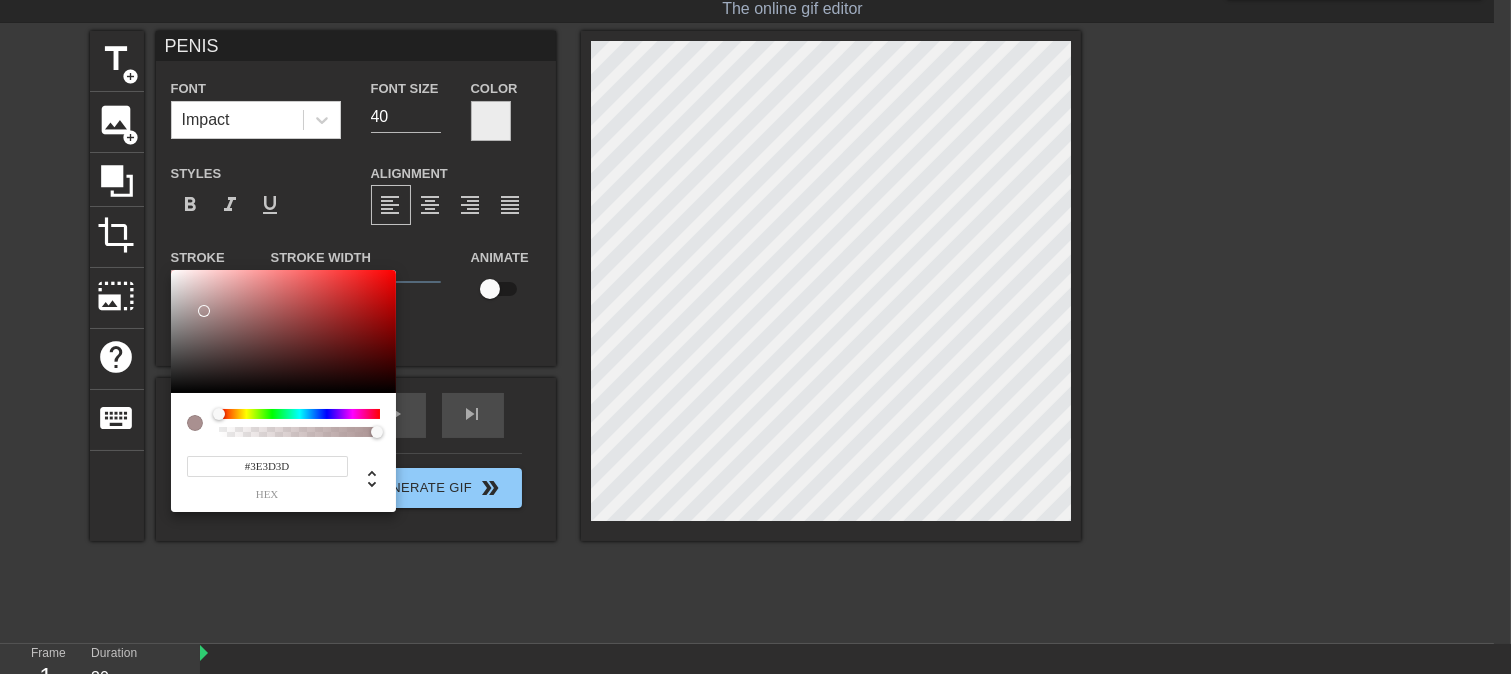 type on "#000000" 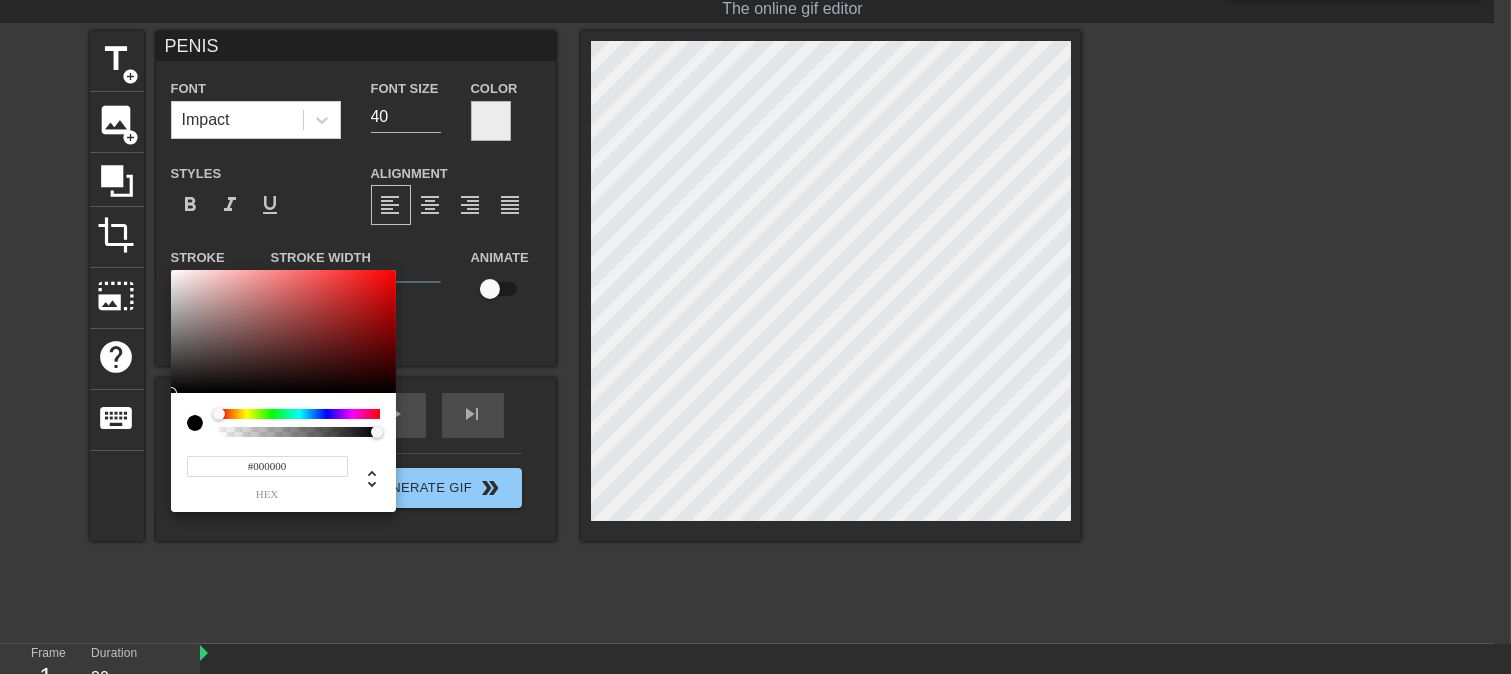 drag, startPoint x: 204, startPoint y: 311, endPoint x: 140, endPoint y: 457, distance: 159.41142 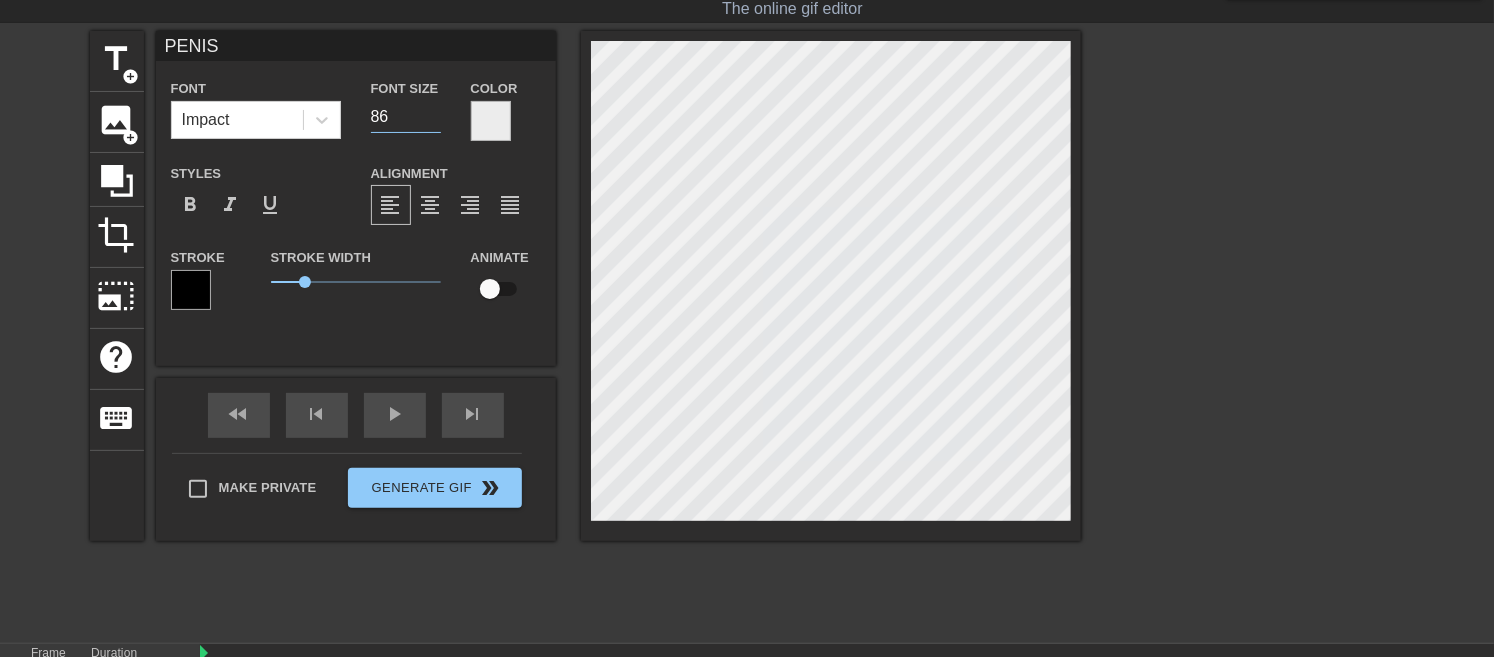 click on "86" at bounding box center (406, 117) 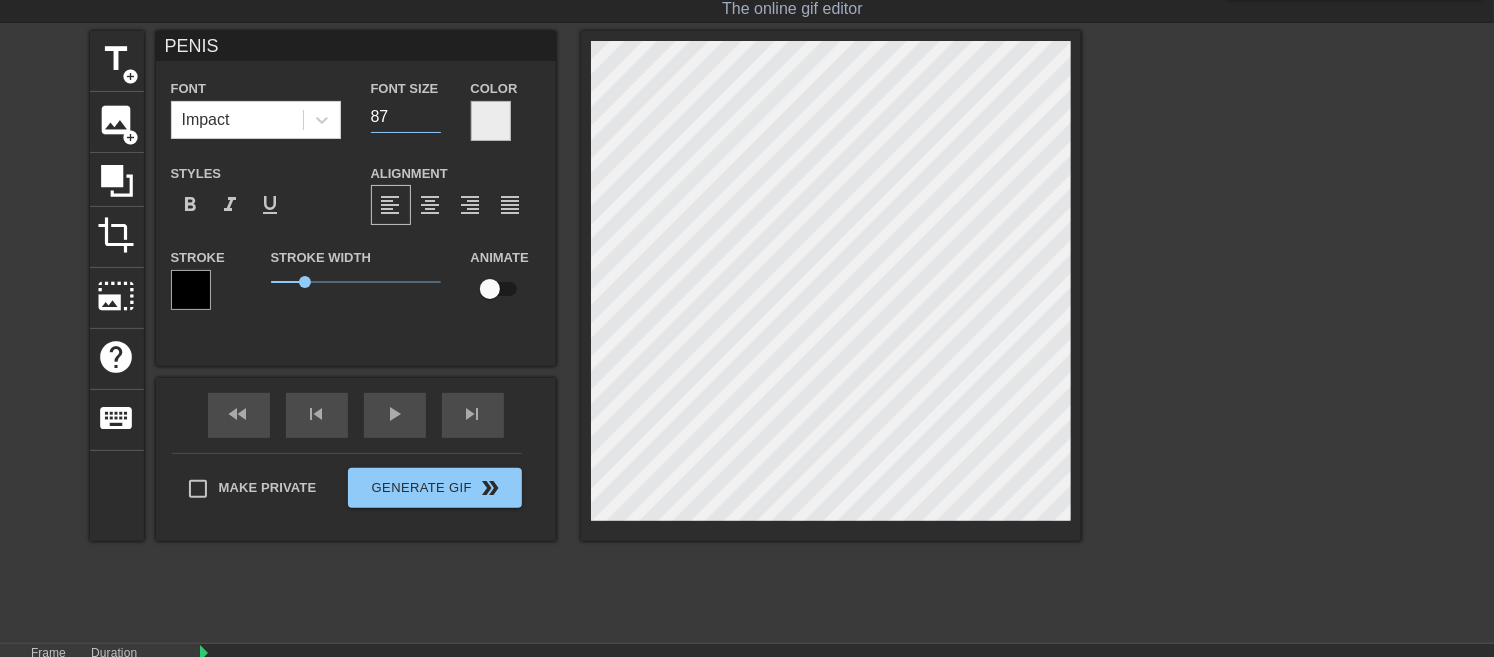 type on "88" 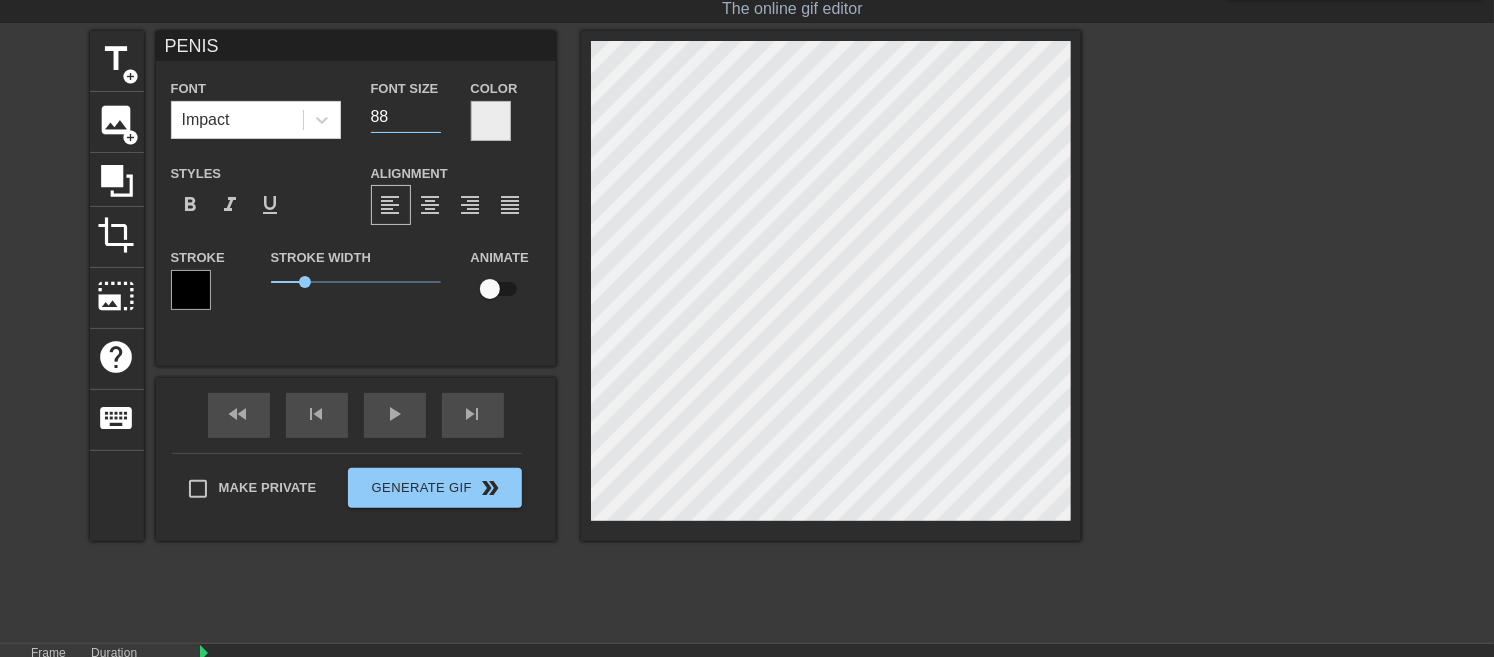 click at bounding box center (1255, 331) 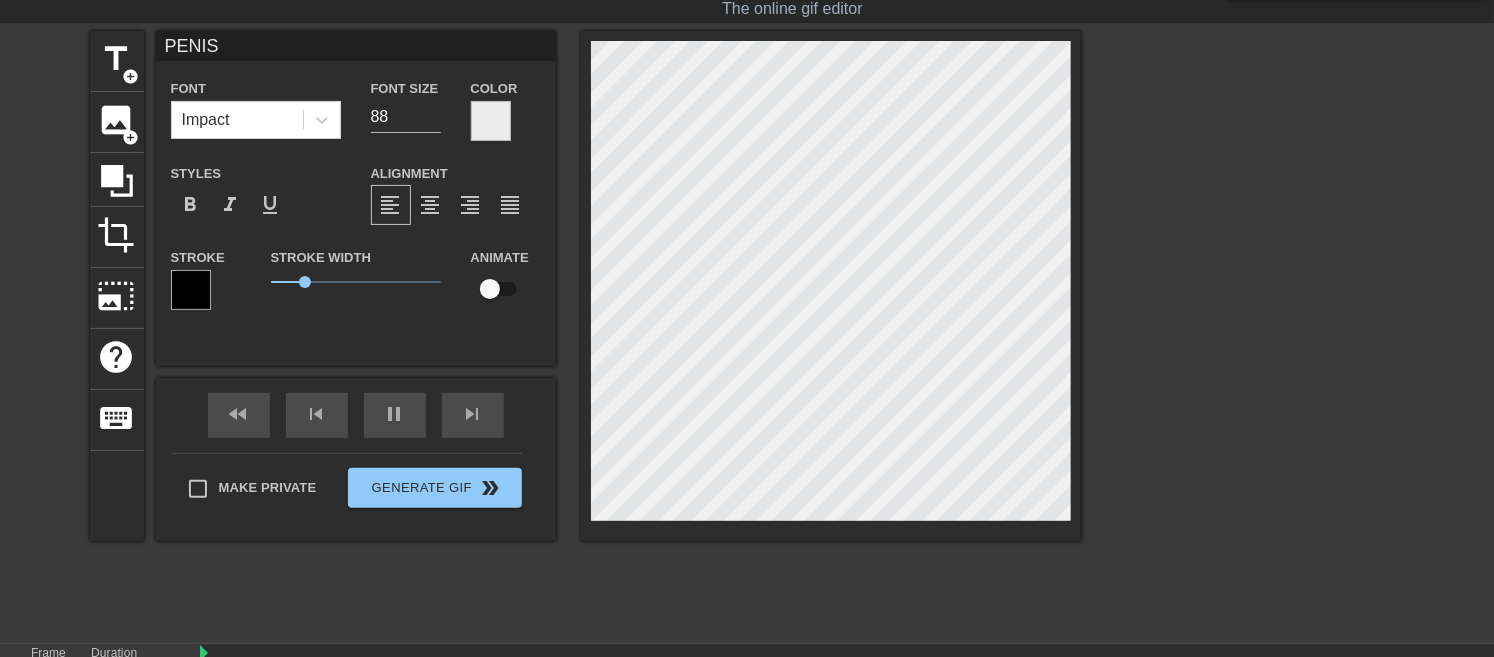 click at bounding box center (1255, 331) 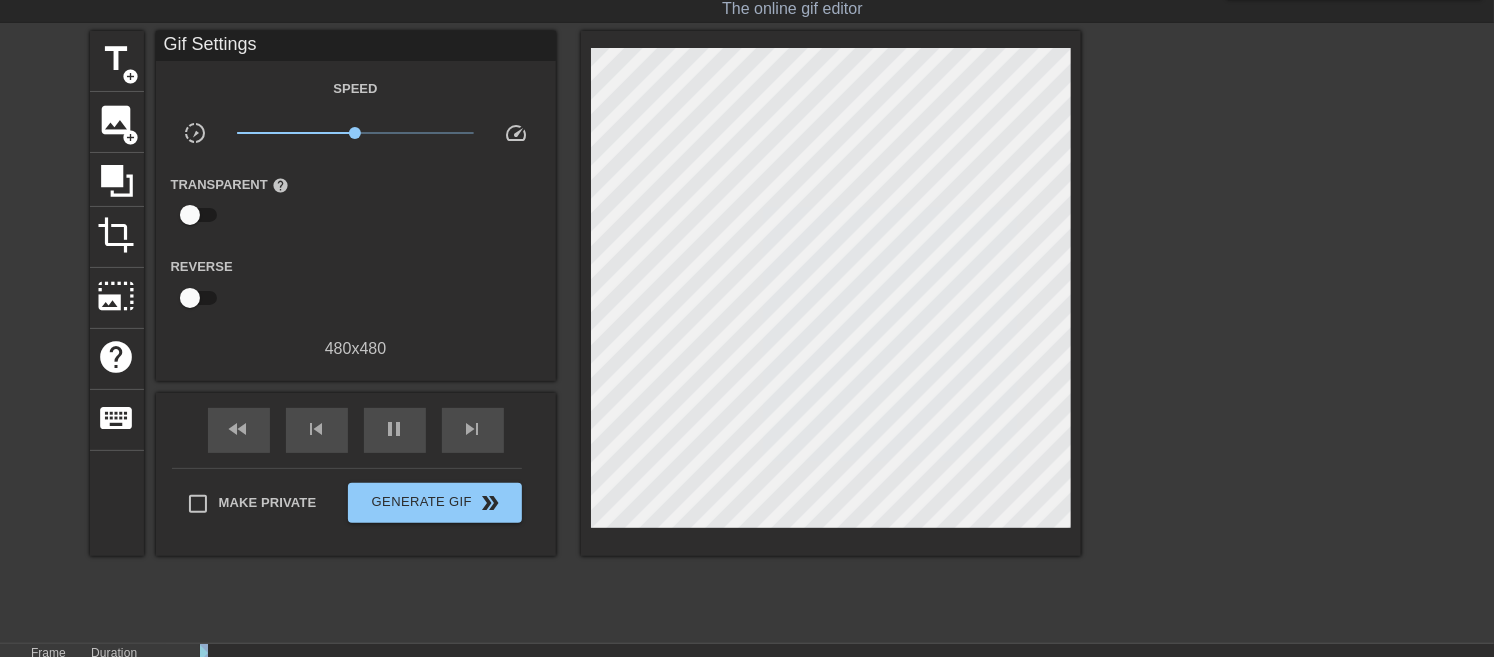 click on "title add_circle image add_circle crop photo_size_select_large help keyboard Gif Settings Speed slow_motion_video x1.00 speed Transparent help Reverse 480  x  480 fast_rewind skip_previous pause skip_next Make Private Generate Gif double_arrow" at bounding box center [747, 331] 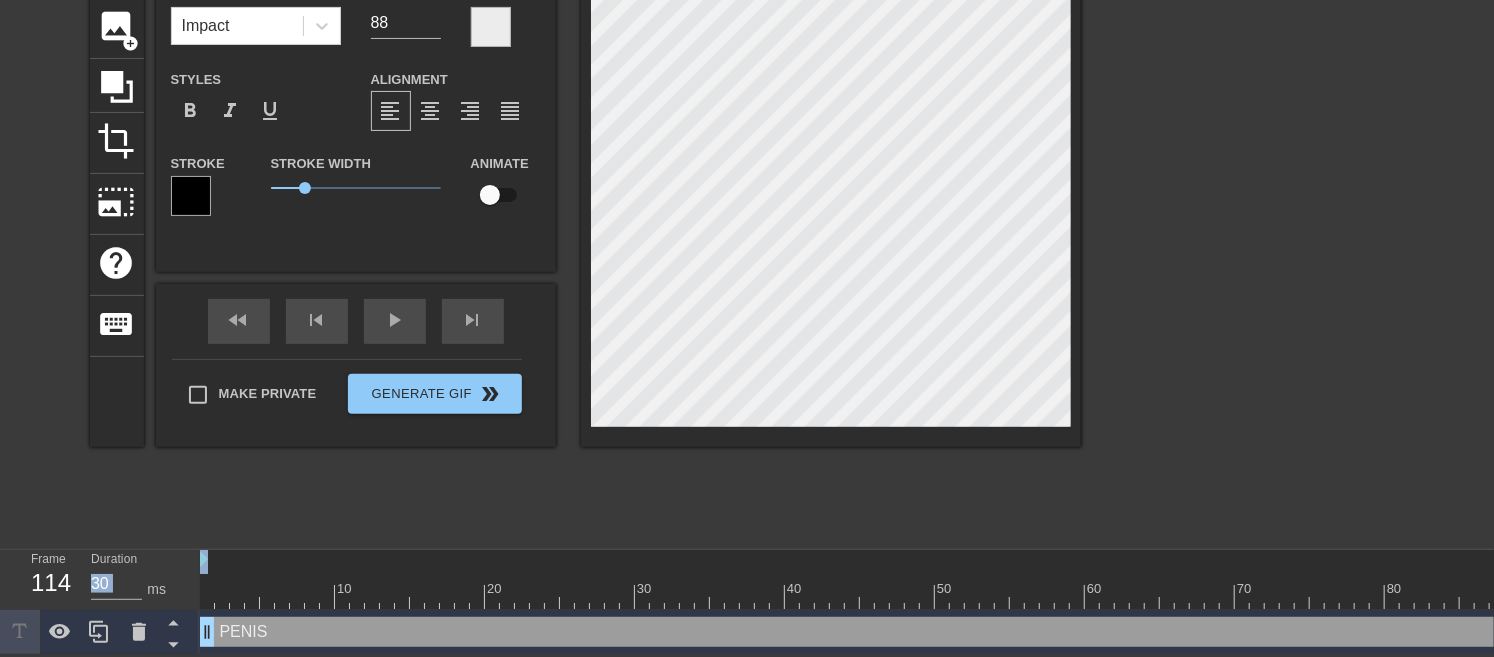 scroll, scrollTop: 155, scrollLeft: 0, axis: vertical 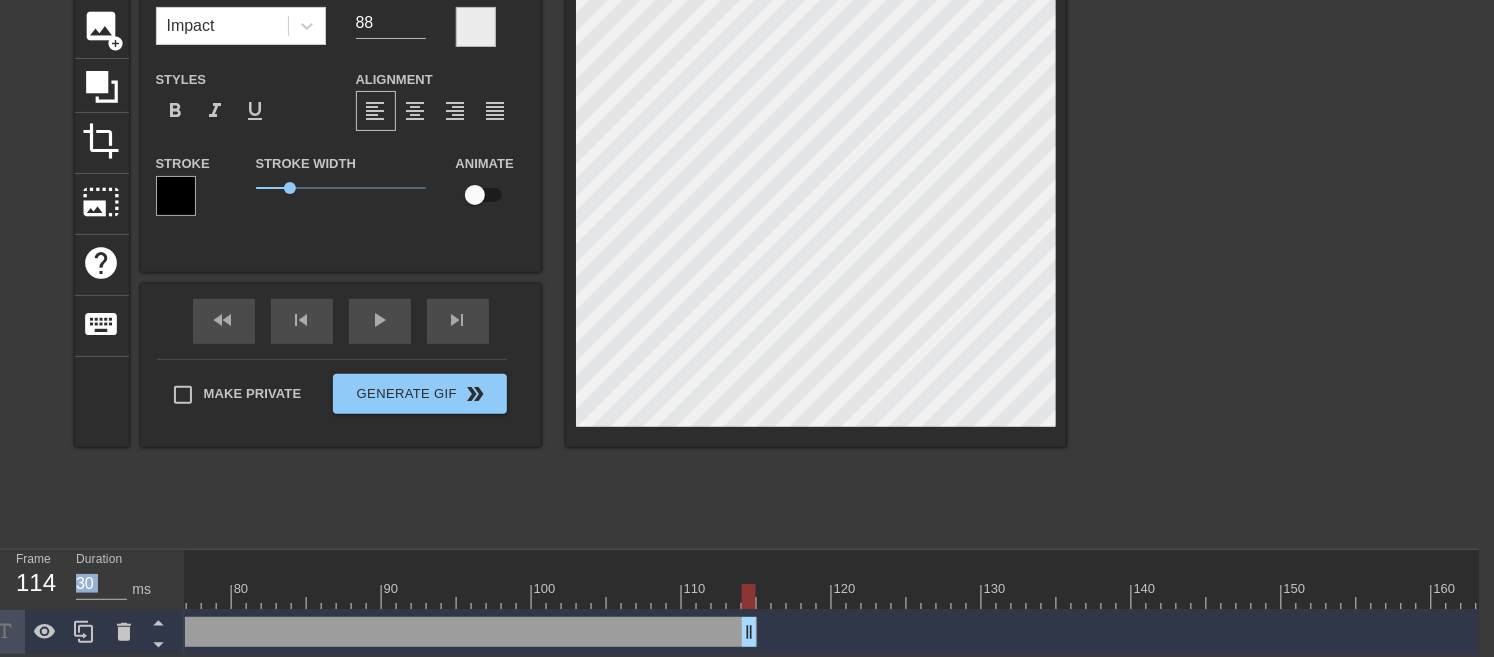 drag, startPoint x: 1478, startPoint y: 620, endPoint x: 742, endPoint y: 567, distance: 737.9058 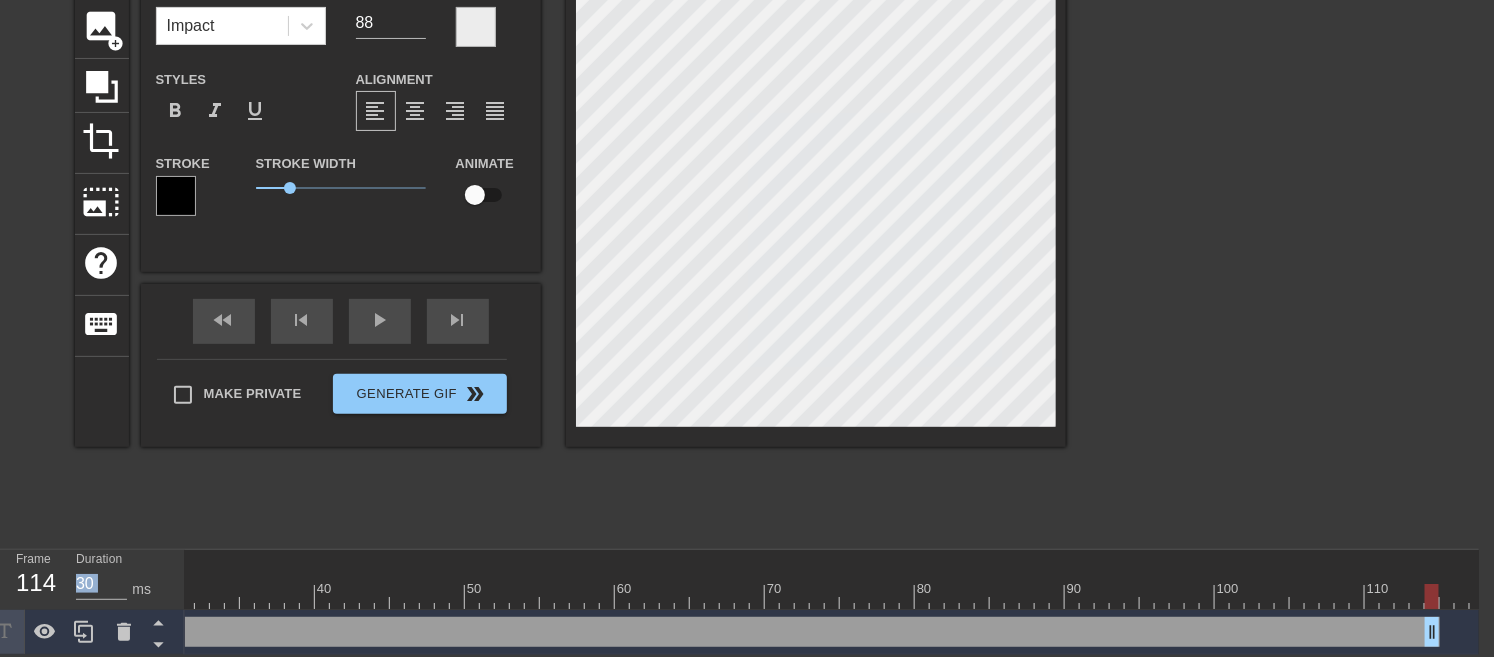 scroll, scrollTop: 0, scrollLeft: 0, axis: both 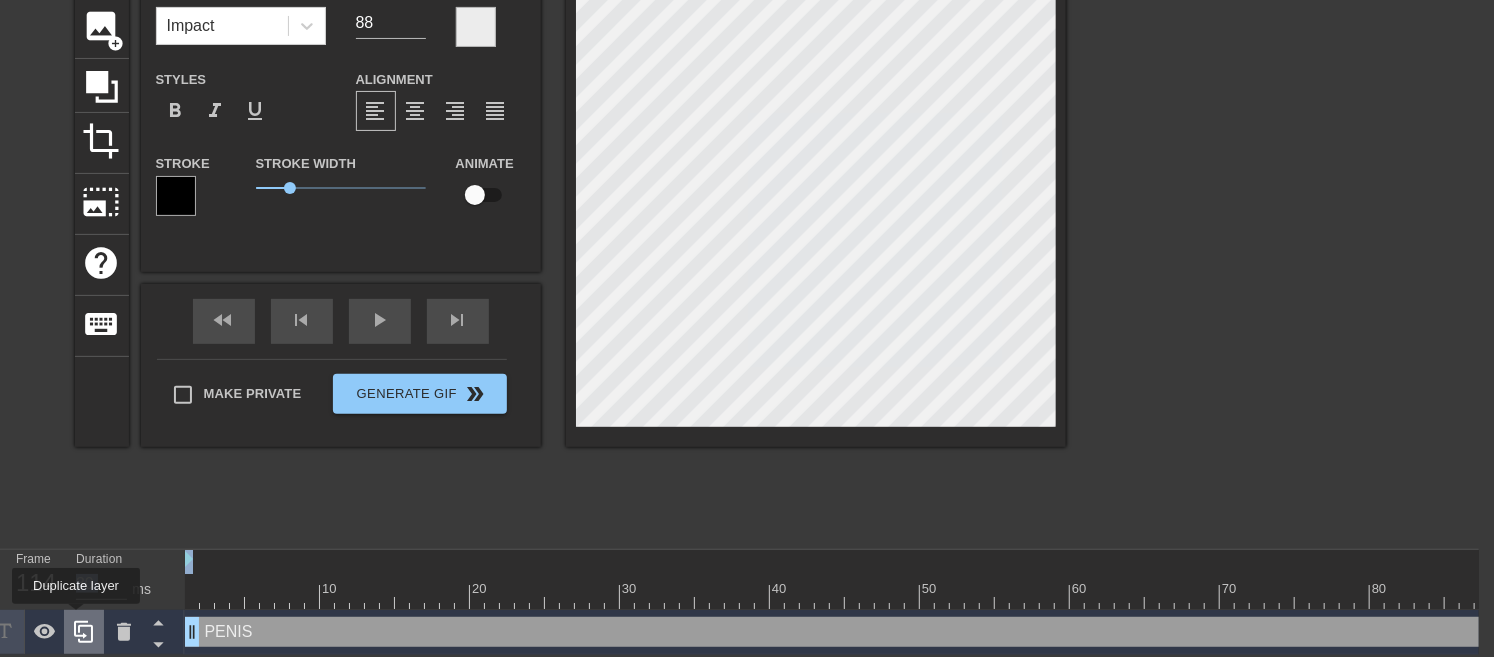 click 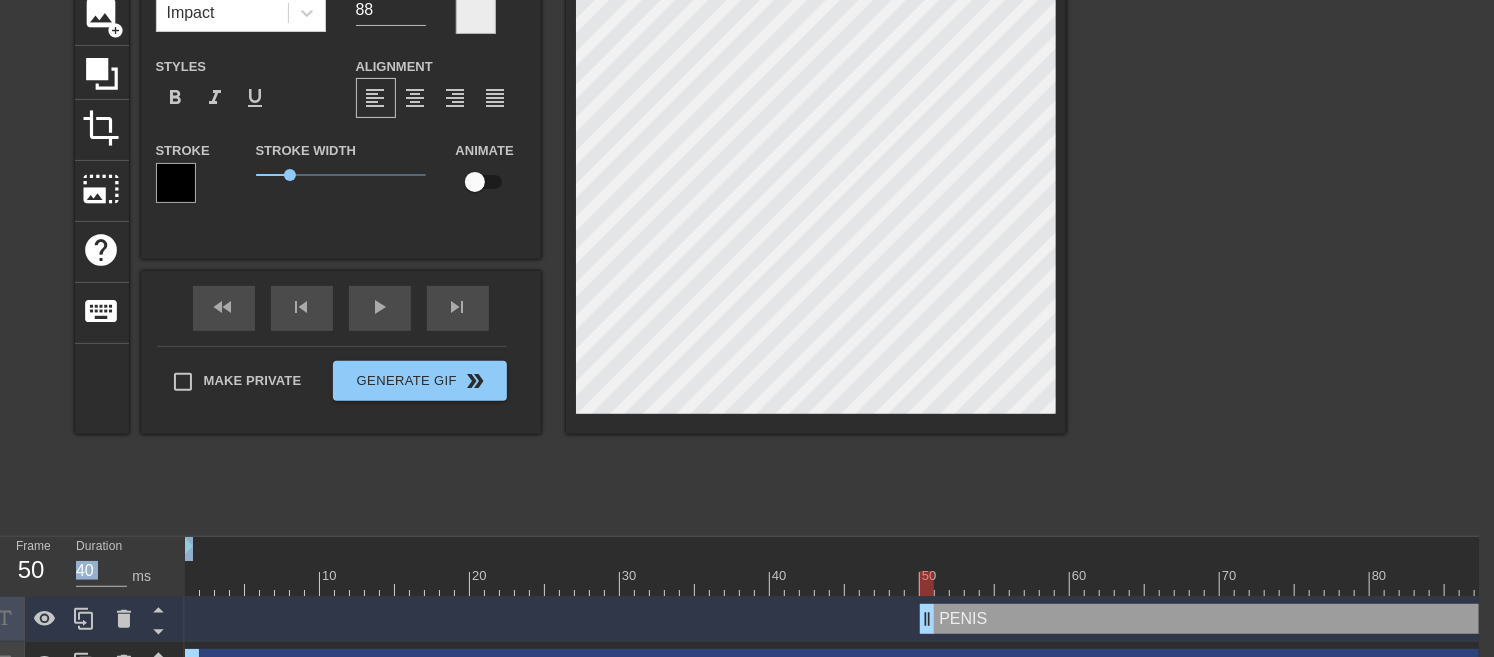 drag, startPoint x: 343, startPoint y: 620, endPoint x: 1447, endPoint y: 556, distance: 1105.8535 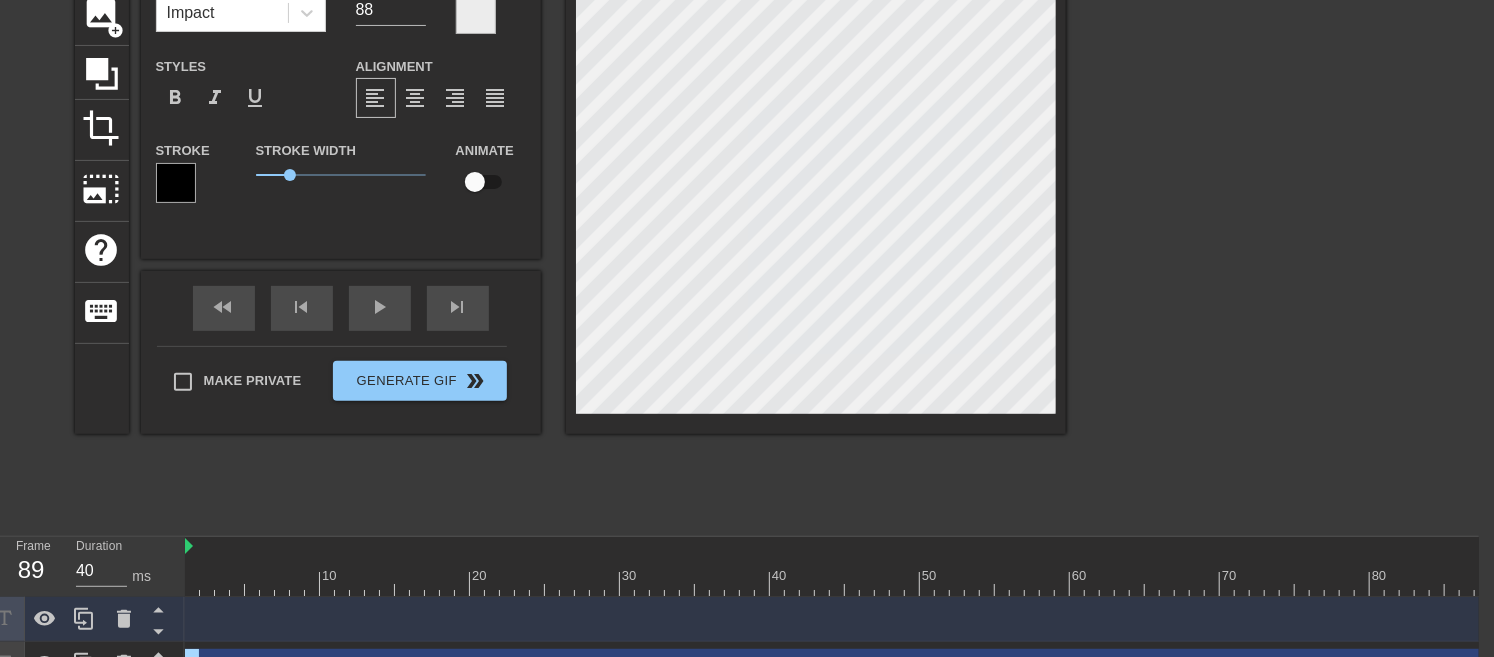 drag, startPoint x: 931, startPoint y: 612, endPoint x: 1510, endPoint y: 596, distance: 579.221 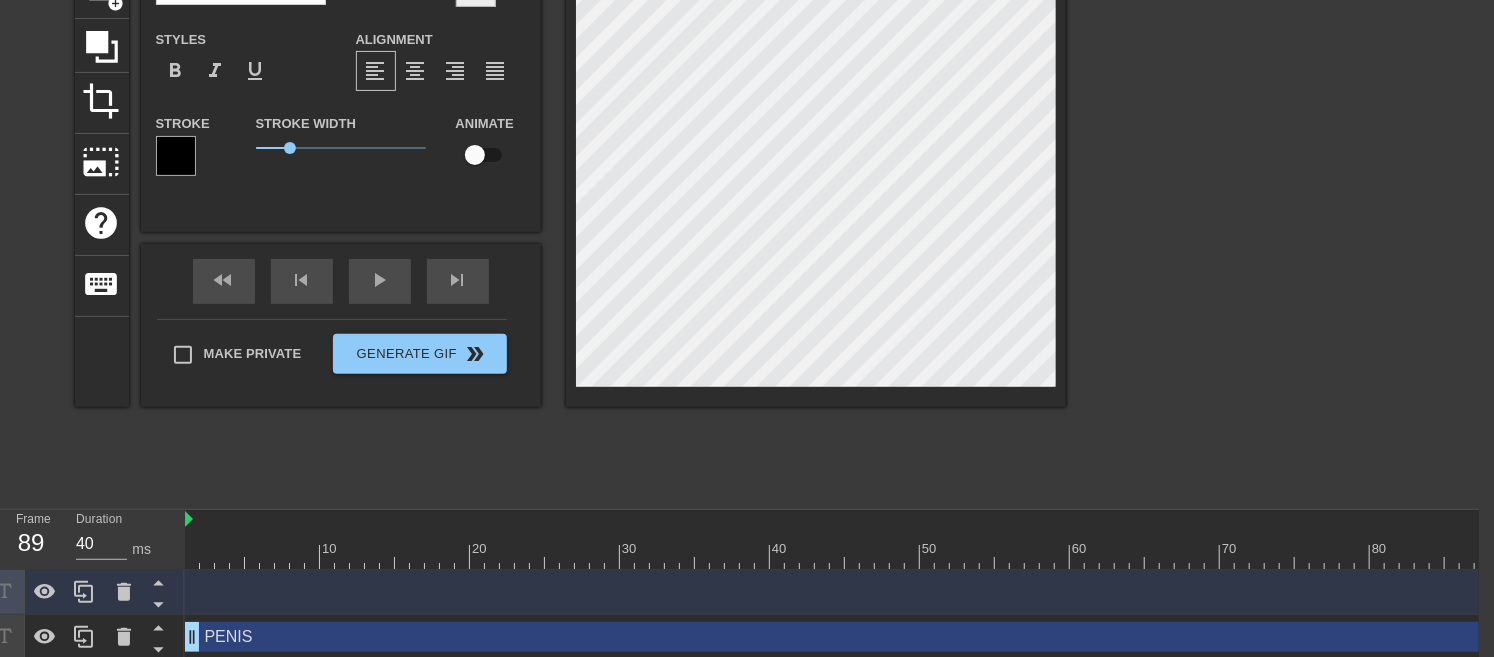 scroll, scrollTop: 201, scrollLeft: 16, axis: both 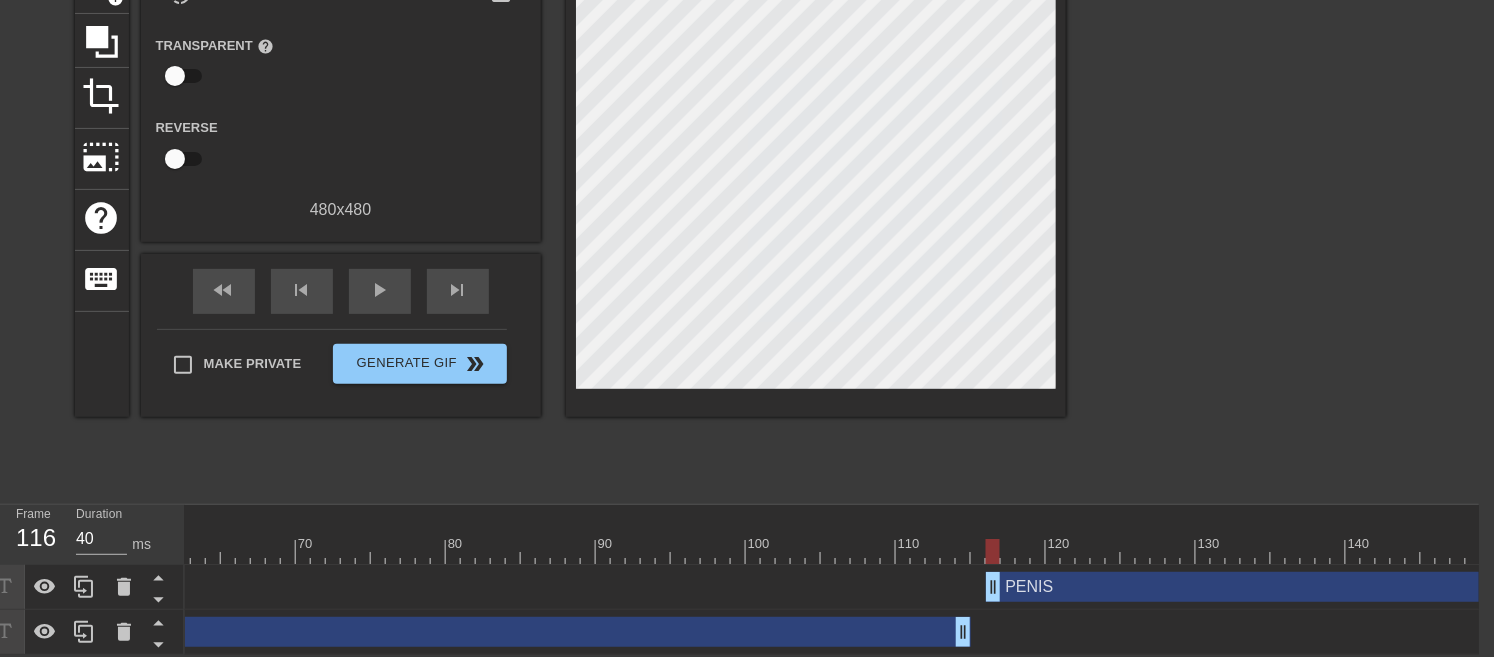 type on "30" 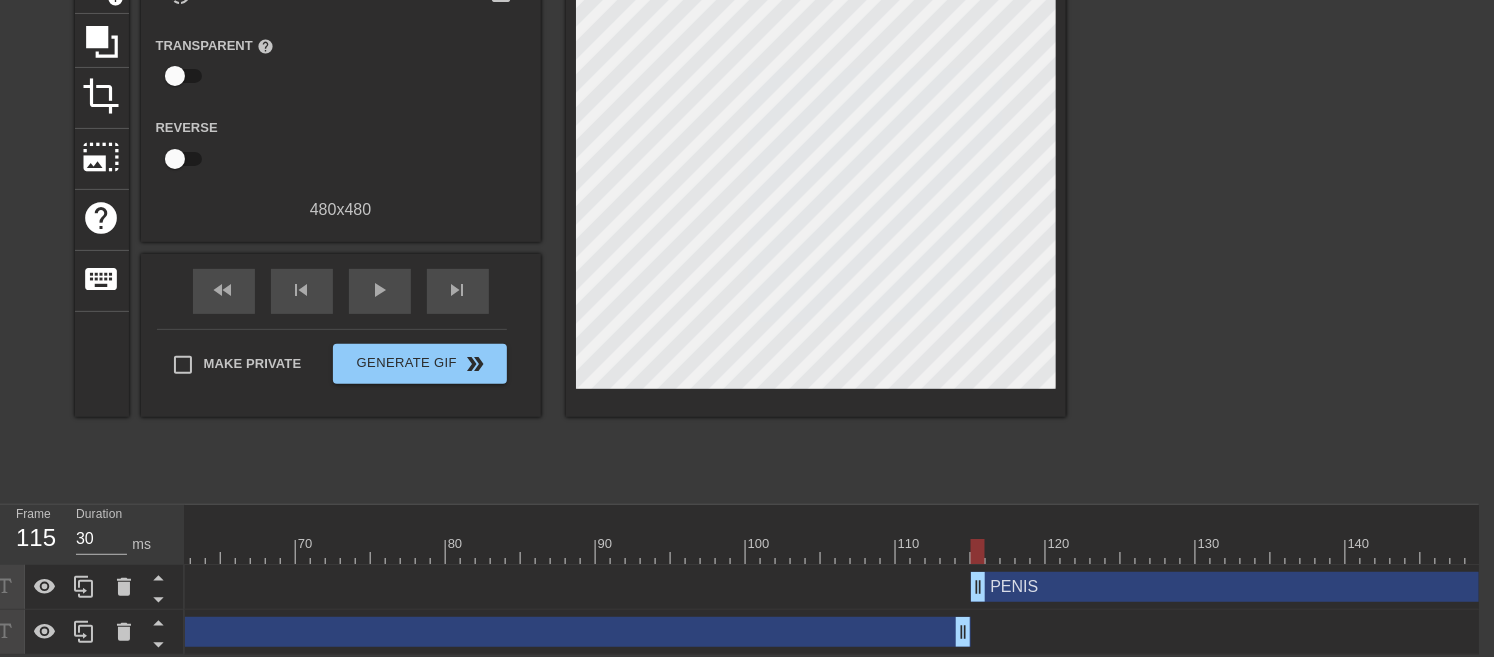 drag, startPoint x: 584, startPoint y: 566, endPoint x: 970, endPoint y: 533, distance: 387.40805 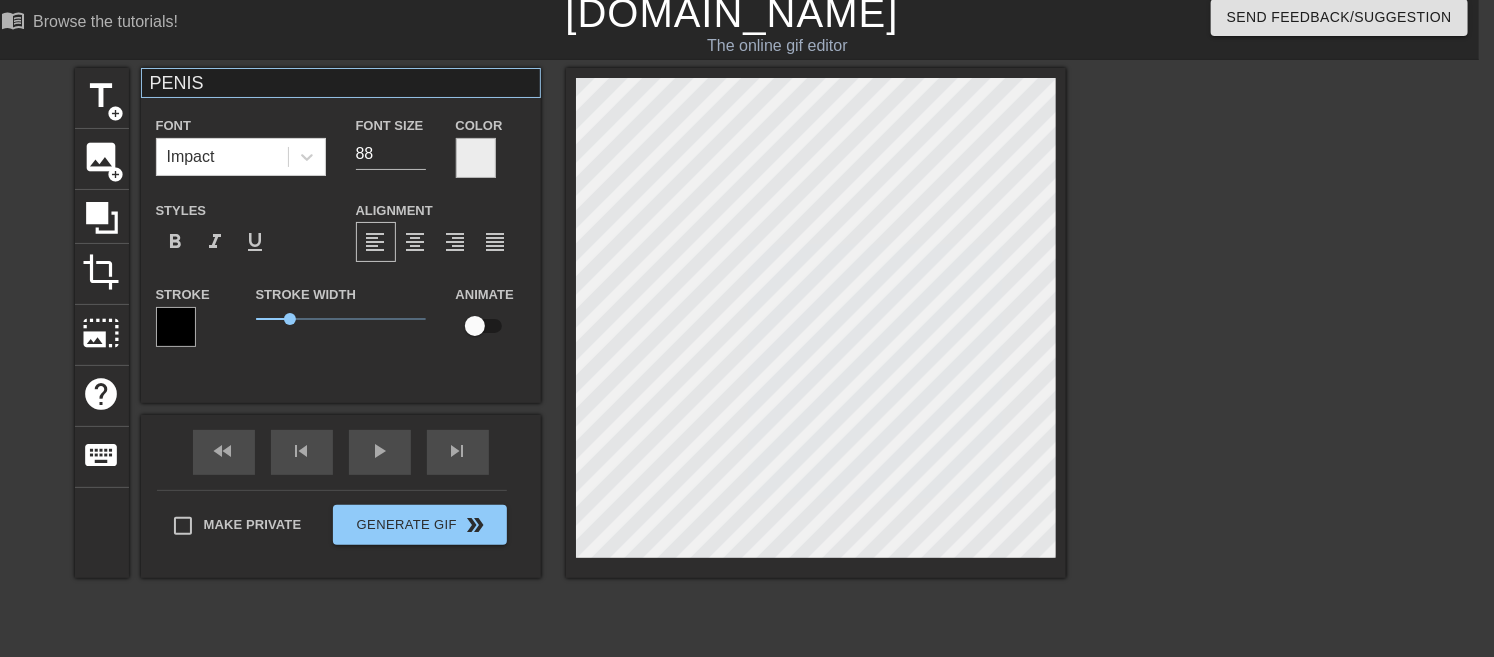 scroll, scrollTop: 0, scrollLeft: 16, axis: horizontal 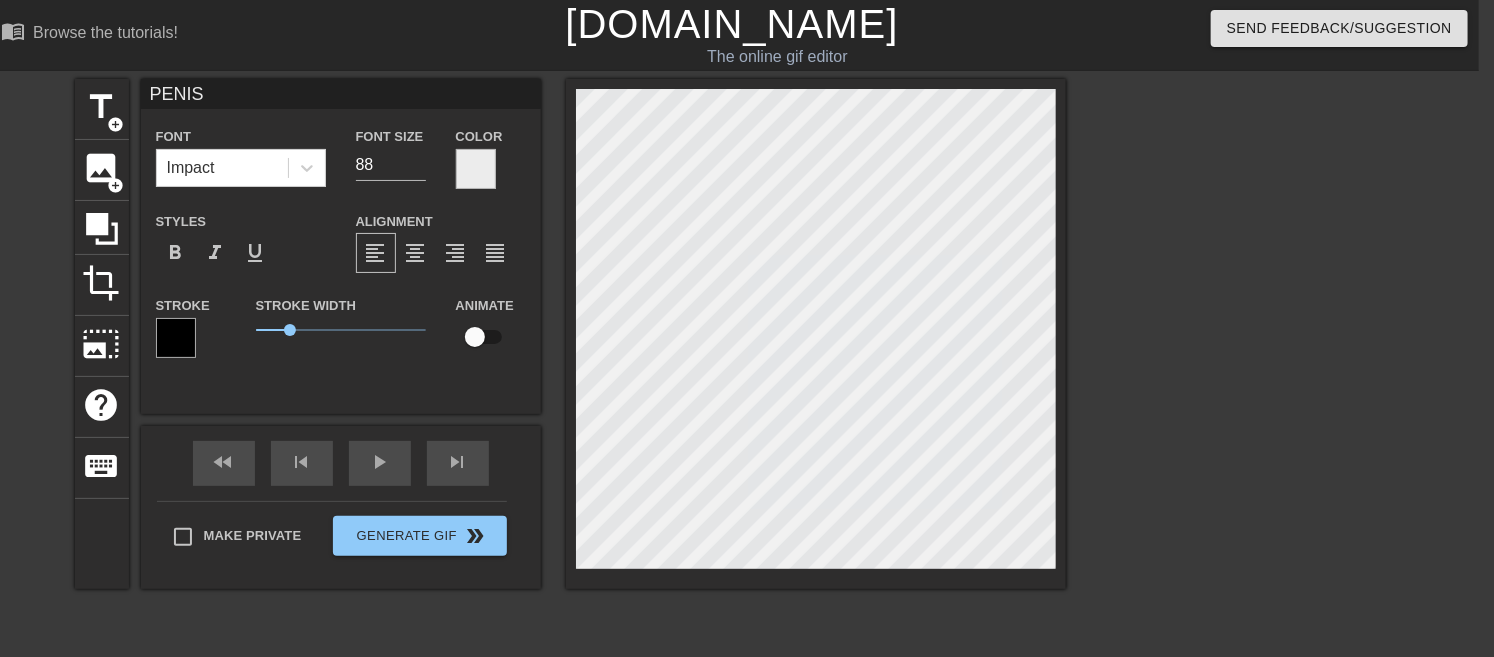 click on "PENIS" at bounding box center [341, 94] 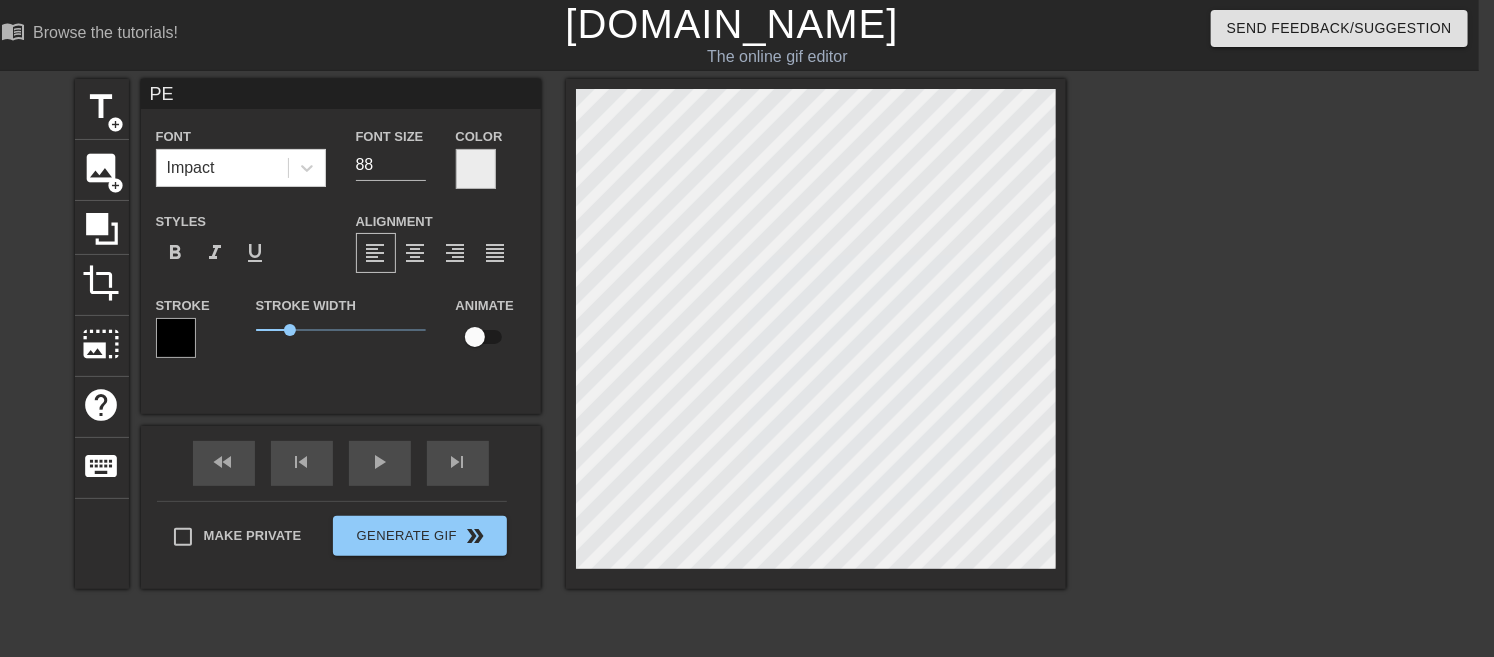 type on "P" 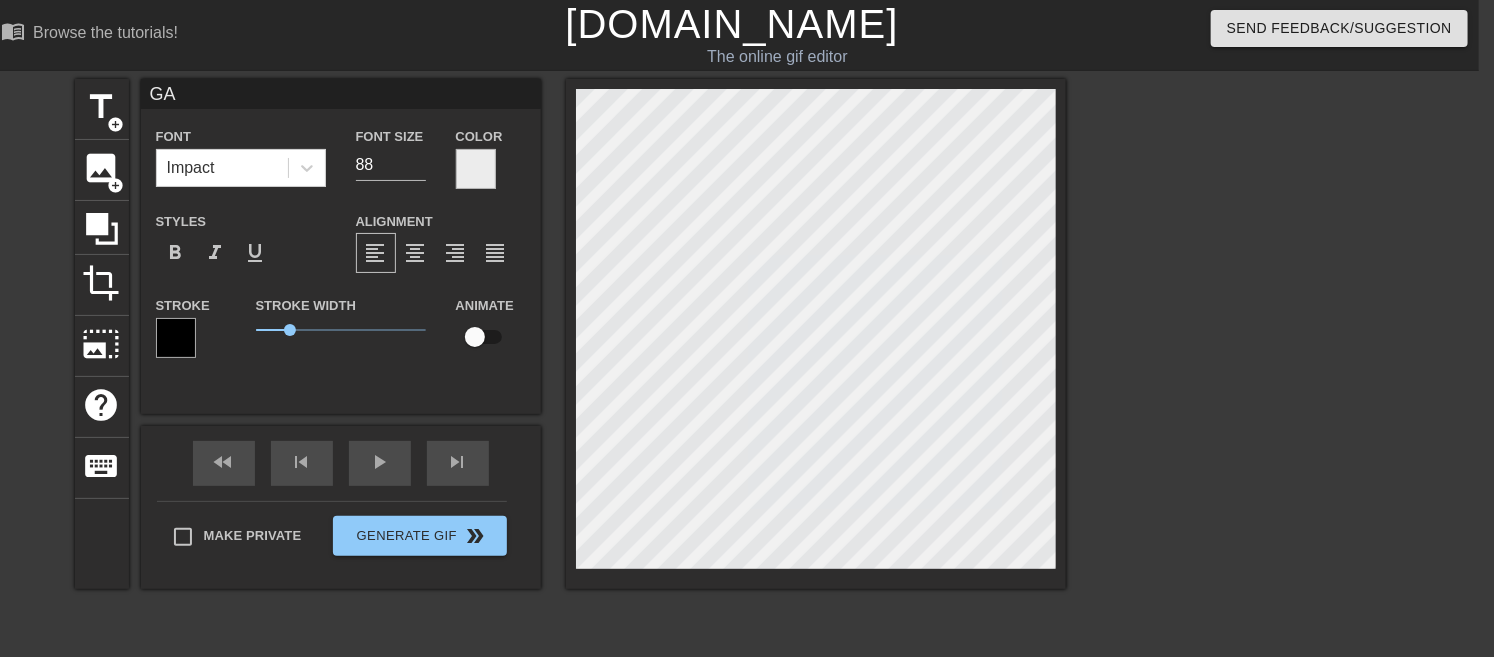 type on "G" 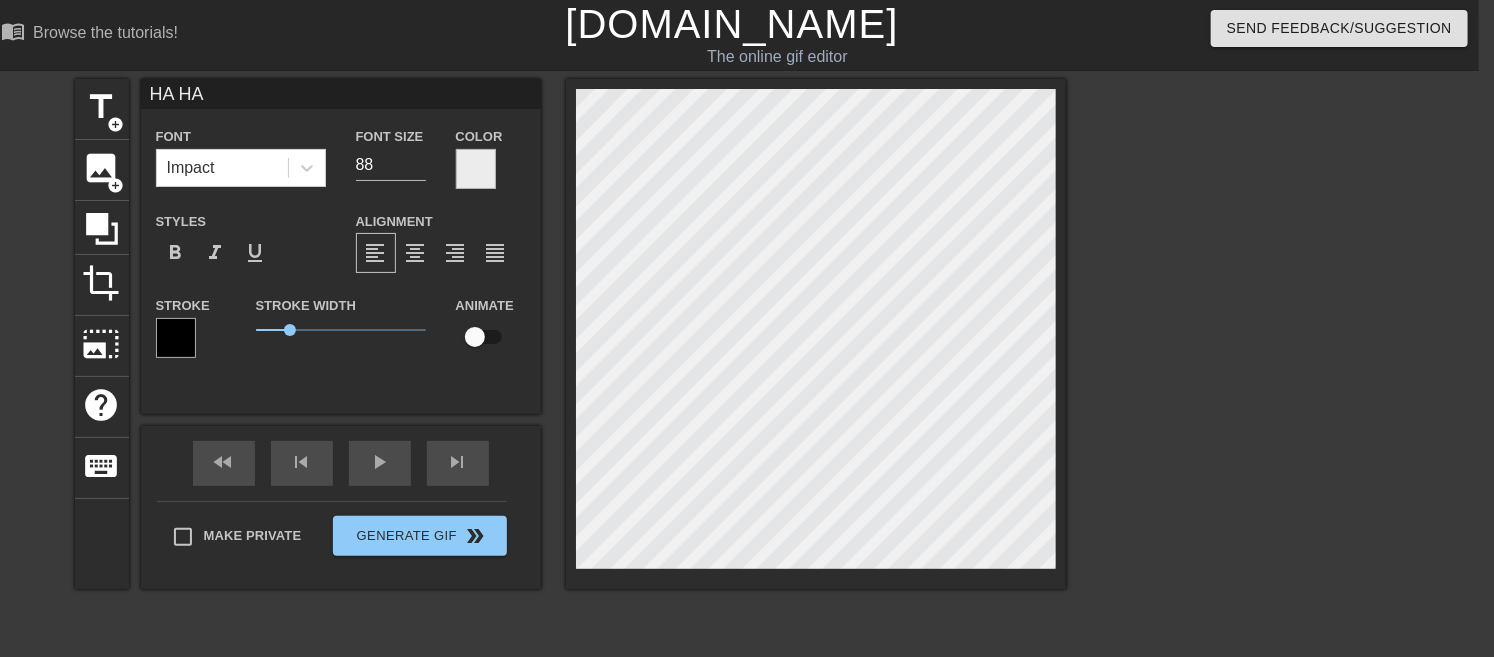 type on "HA HA" 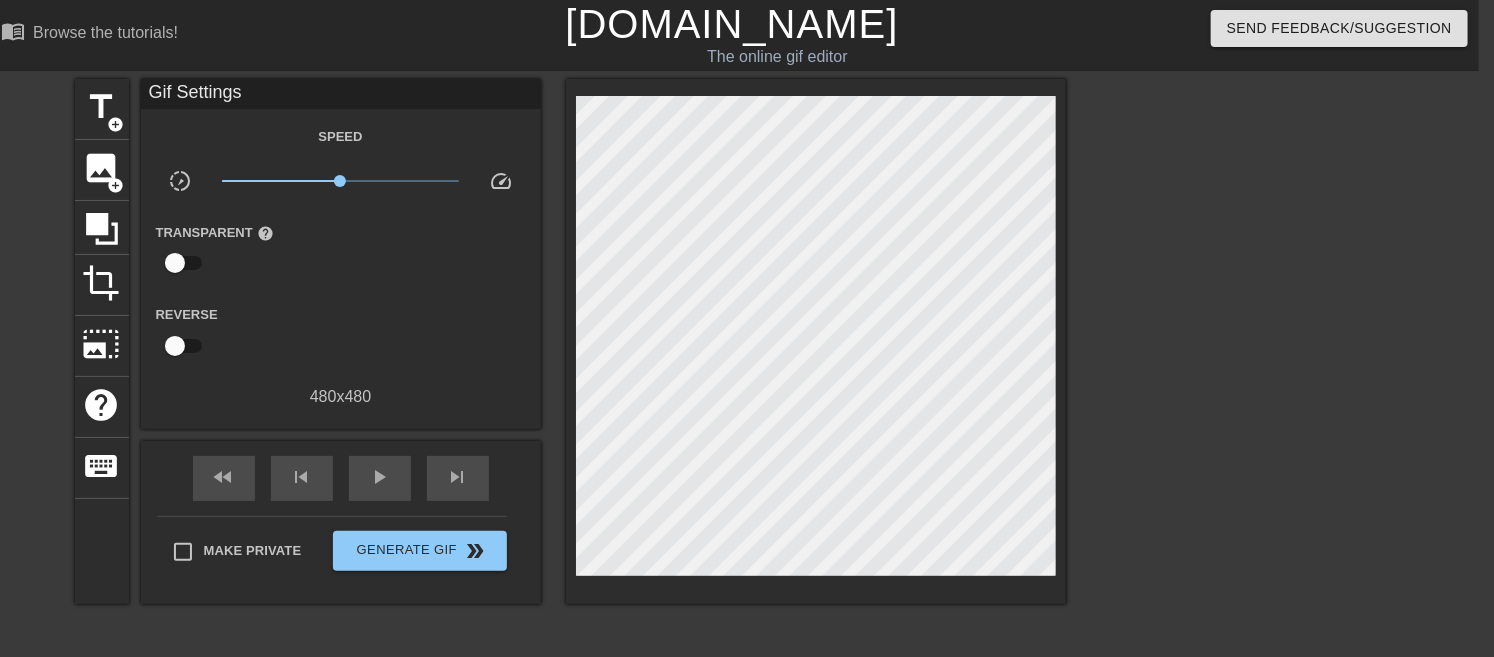 click at bounding box center [1240, 379] 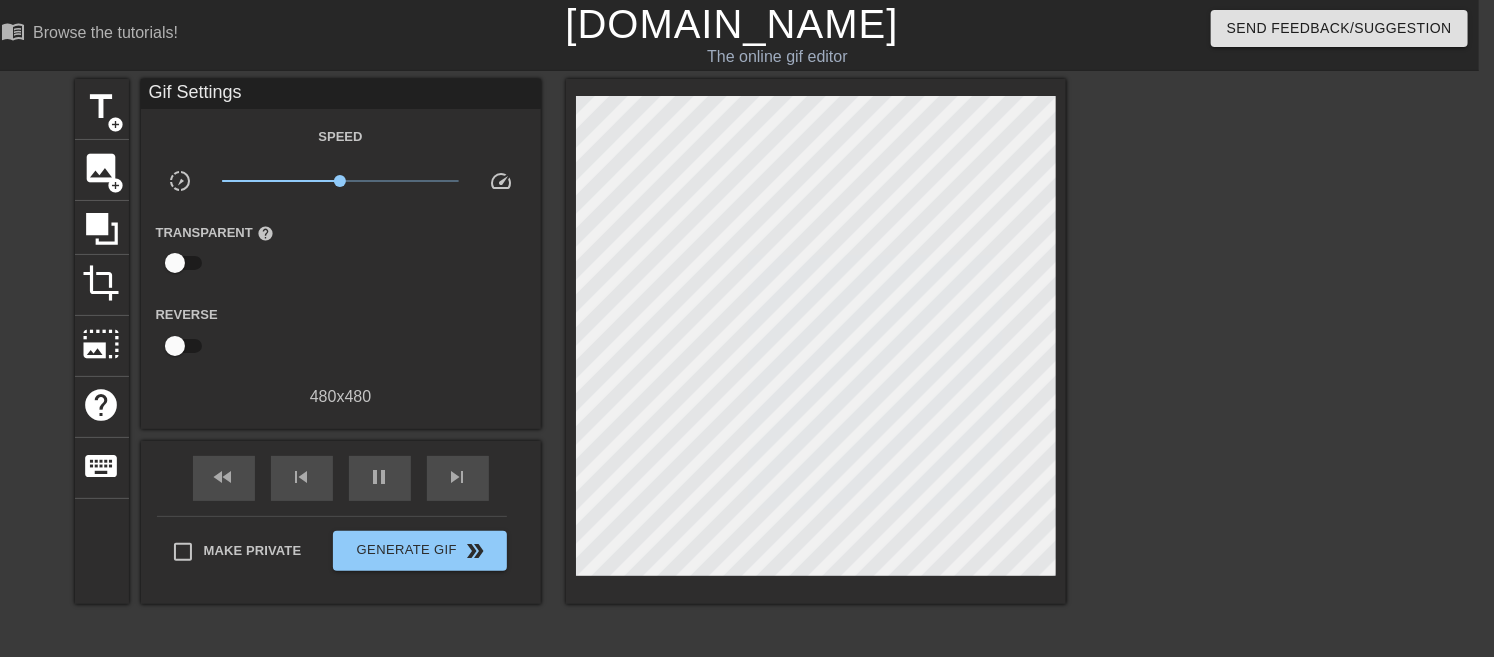 type on "30" 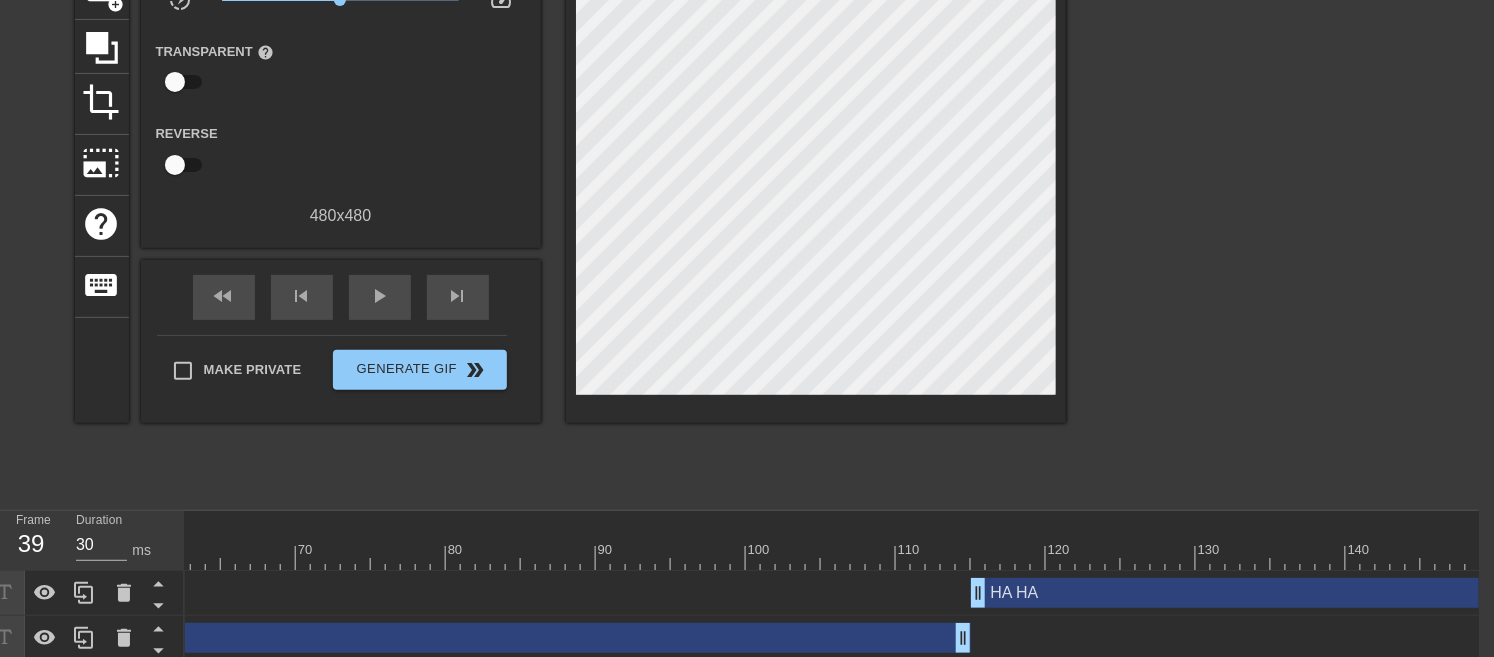 scroll, scrollTop: 201, scrollLeft: 16, axis: both 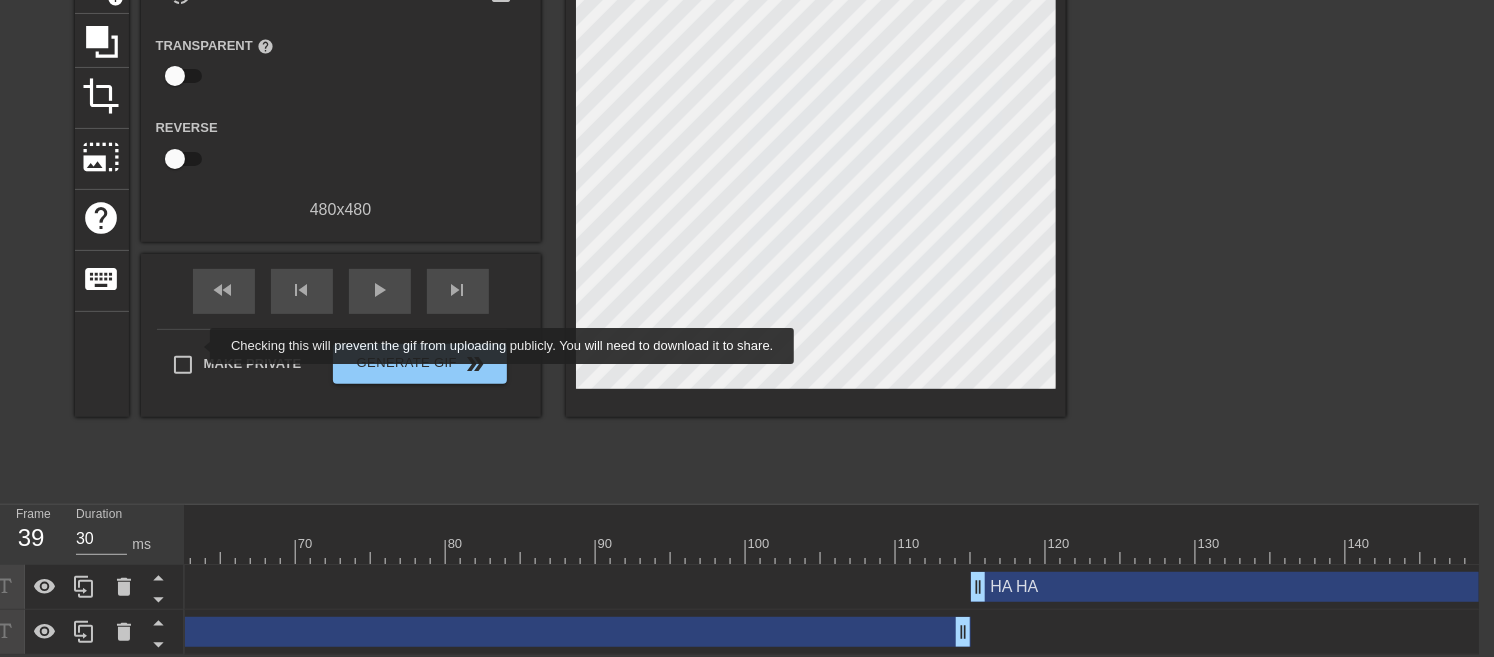 click on "Make Private" at bounding box center (183, 365) 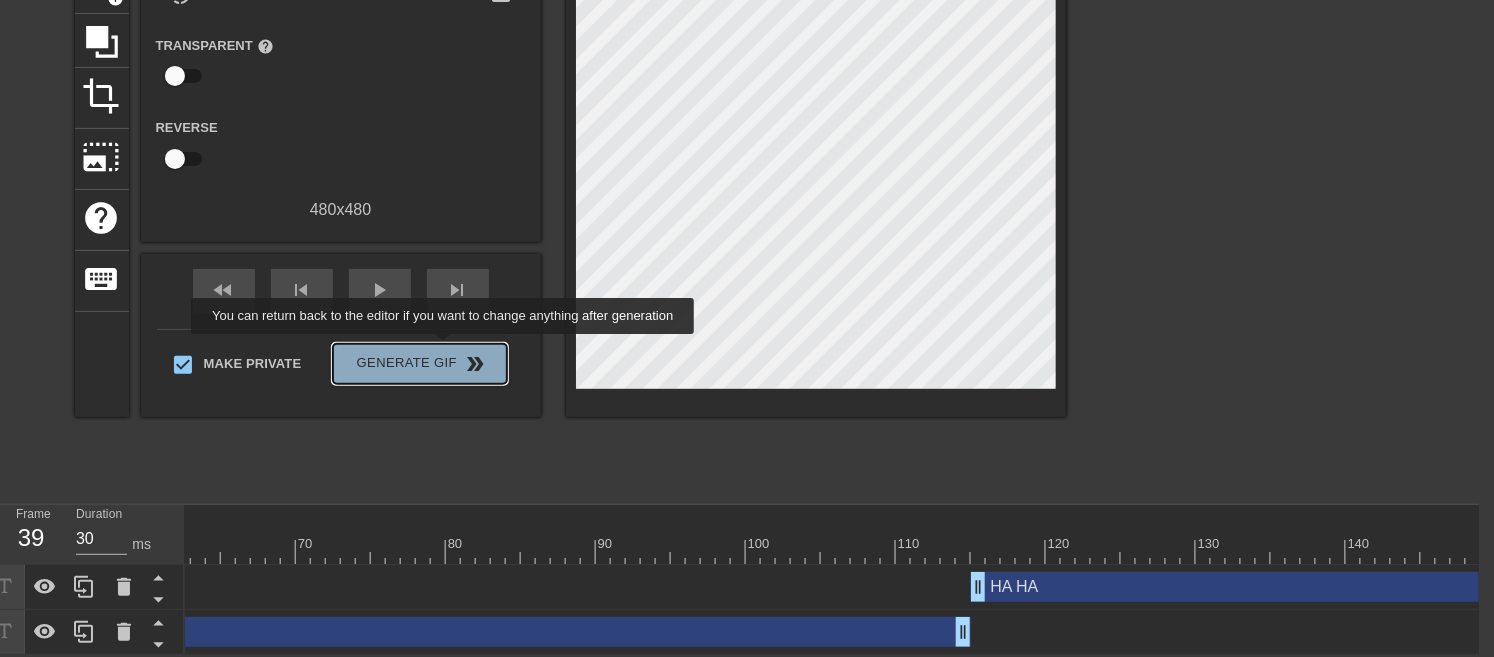 click on "Generate Gif double_arrow" at bounding box center (419, 364) 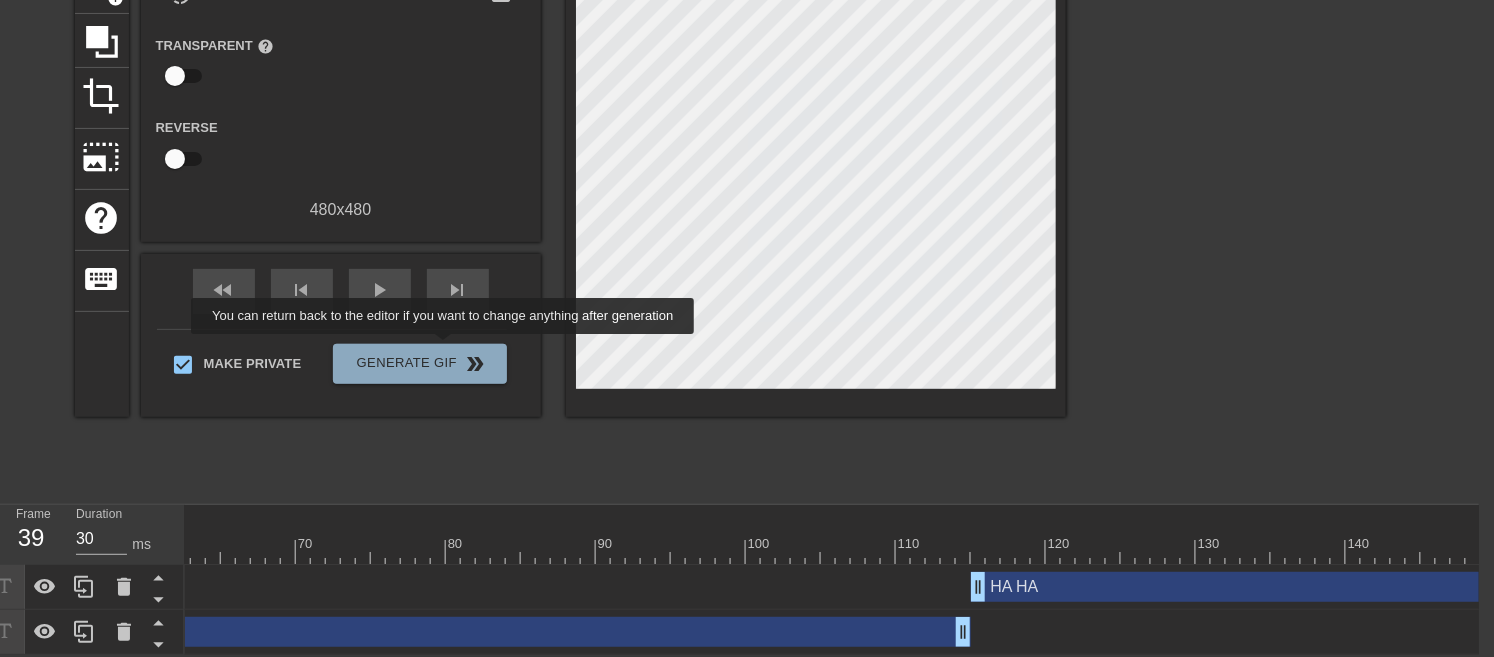 scroll, scrollTop: 30, scrollLeft: 15, axis: both 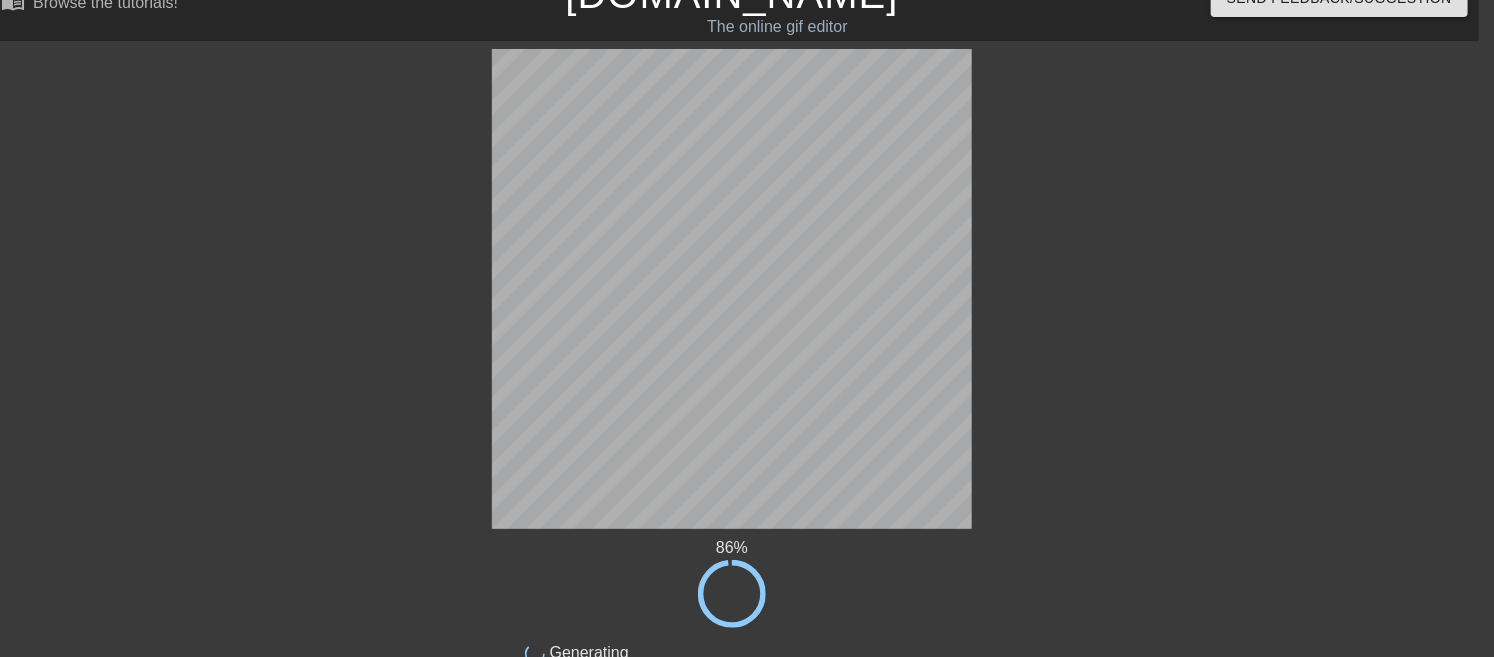 click at bounding box center [1146, 349] 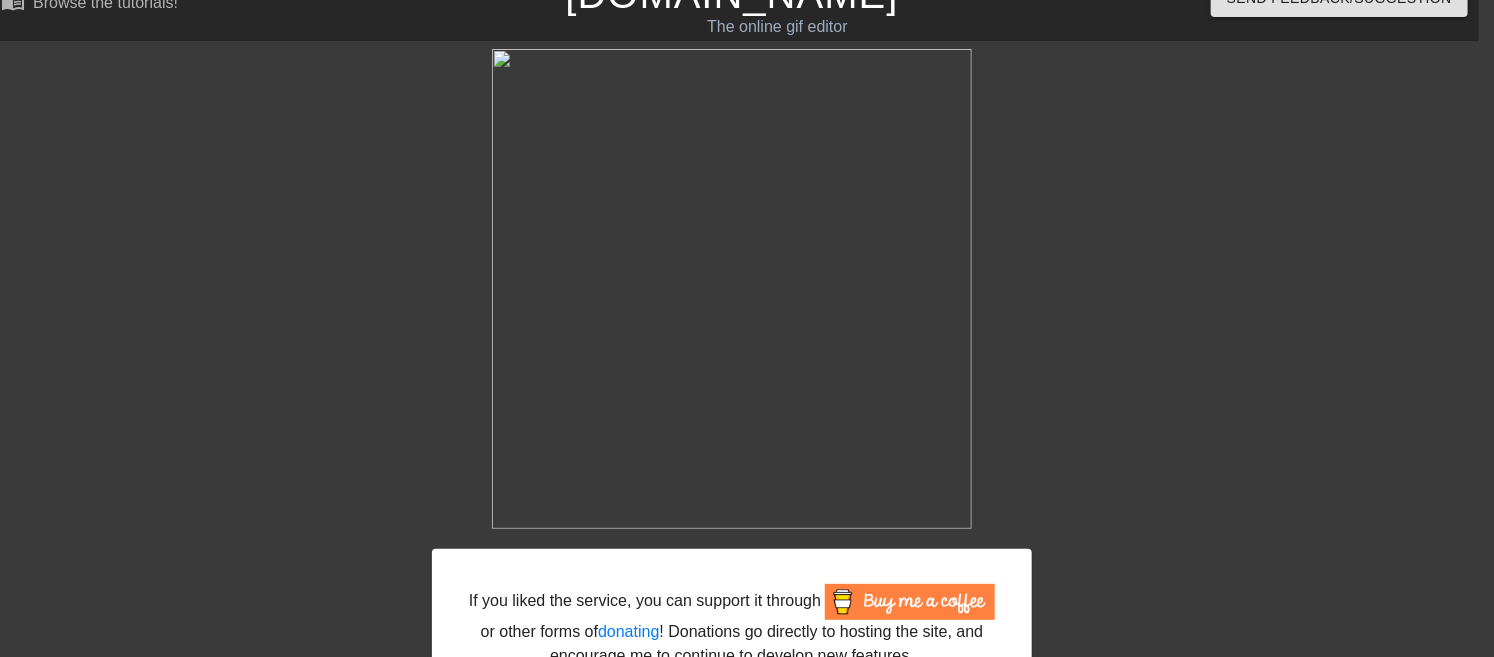 click on "The online gif editor" at bounding box center [777, 27] 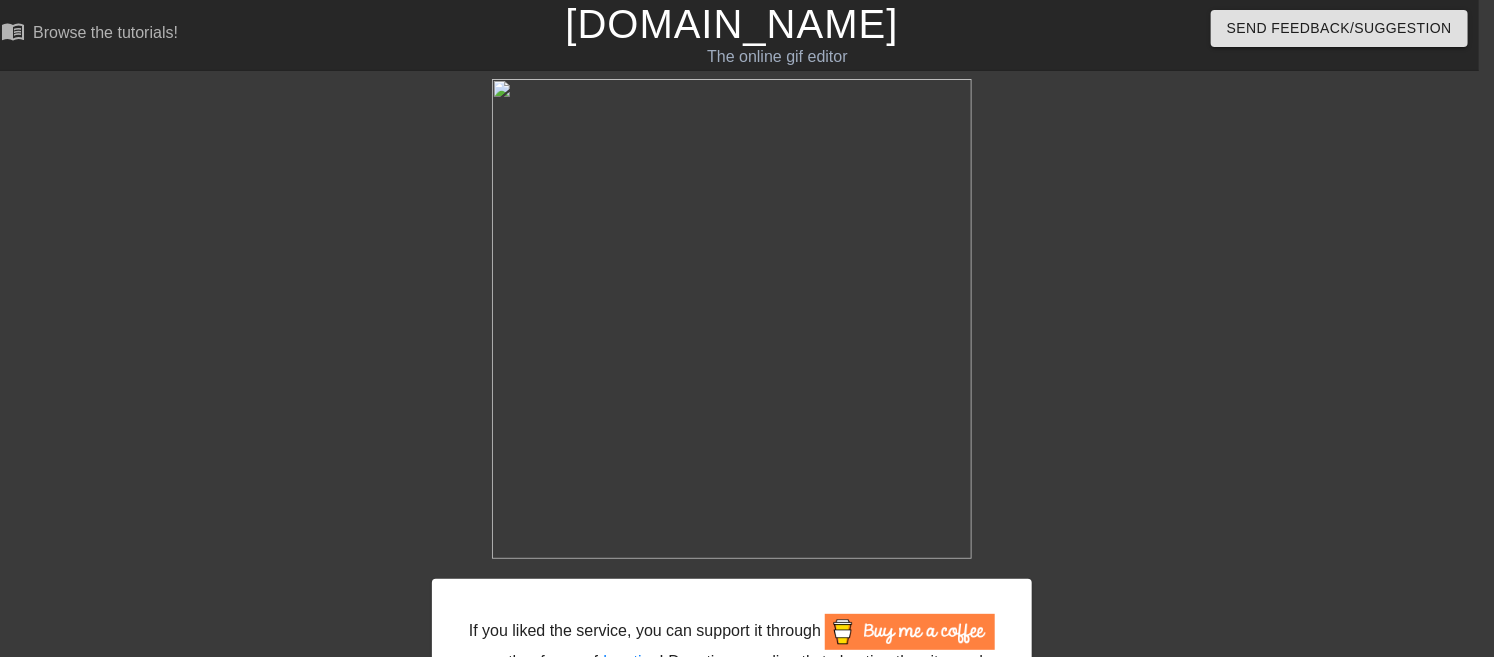 click on "[DOMAIN_NAME]" at bounding box center (731, 24) 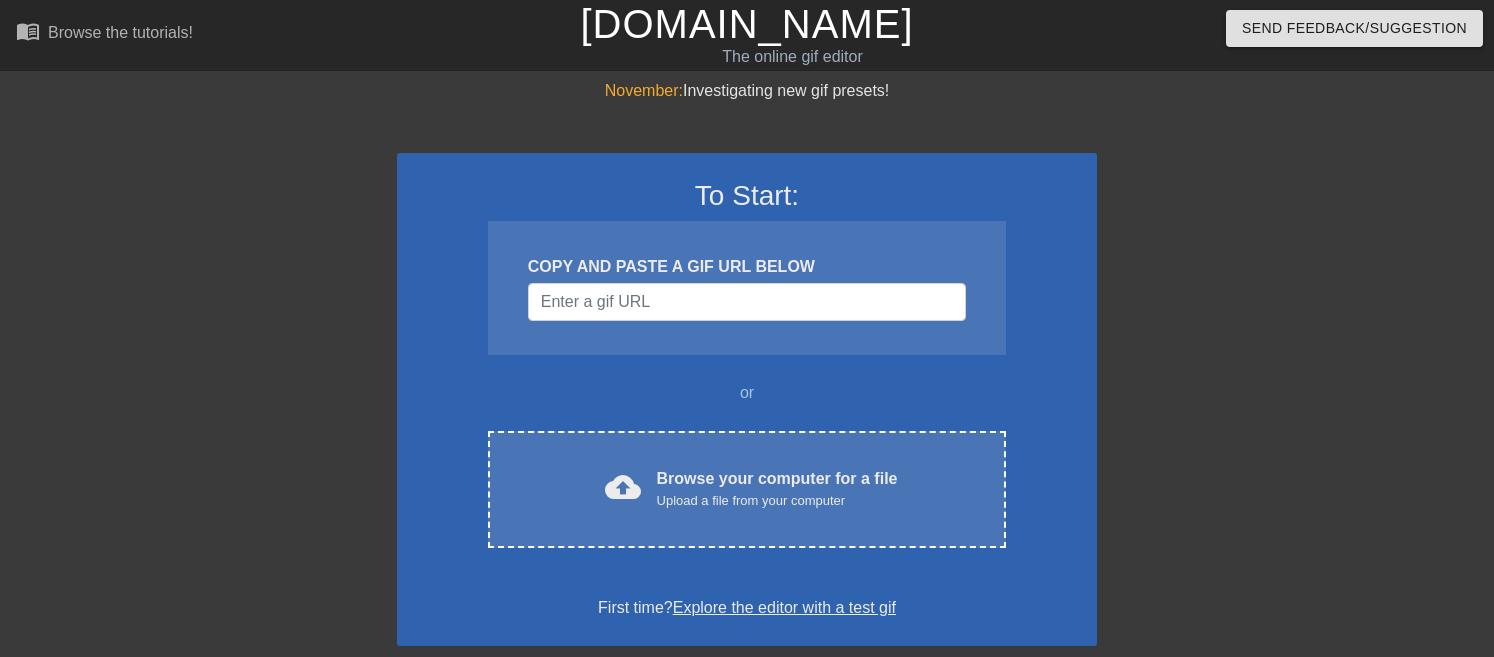 scroll, scrollTop: 0, scrollLeft: 0, axis: both 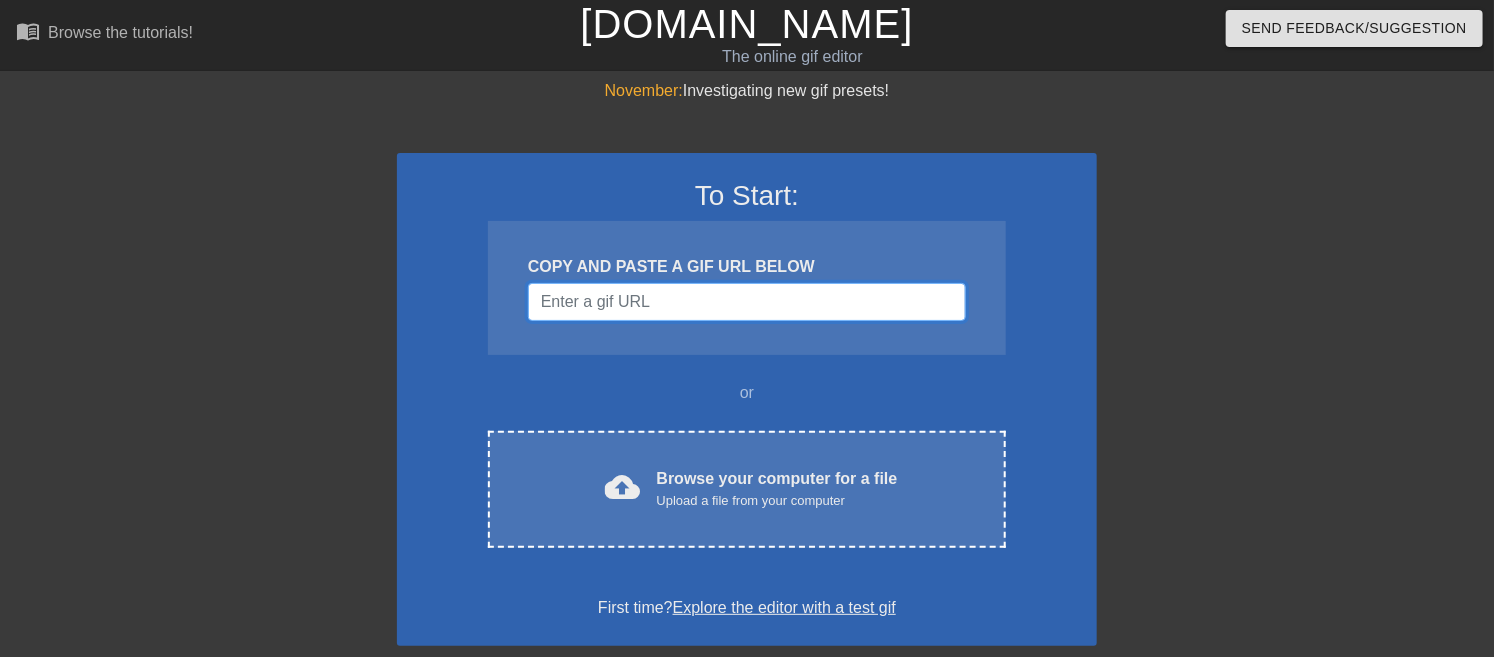 click at bounding box center (747, 302) 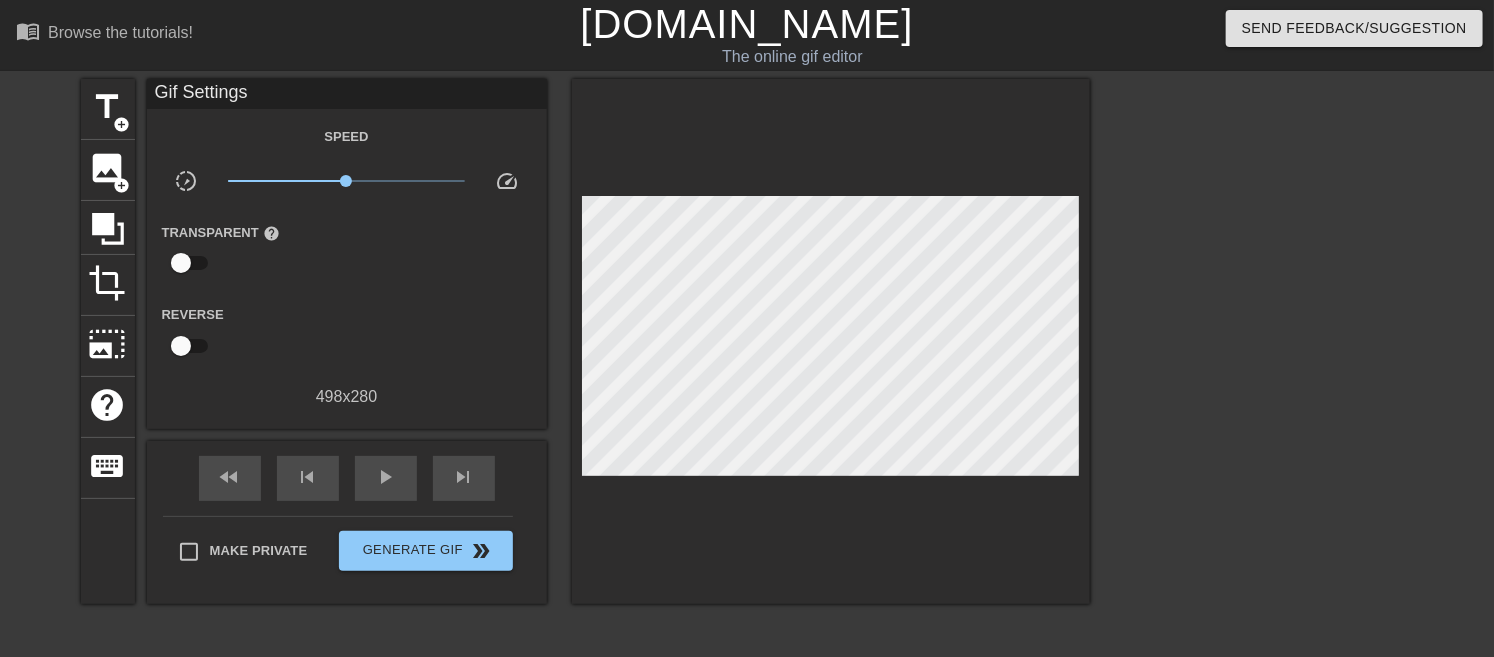 click on "[DOMAIN_NAME]" at bounding box center (746, 24) 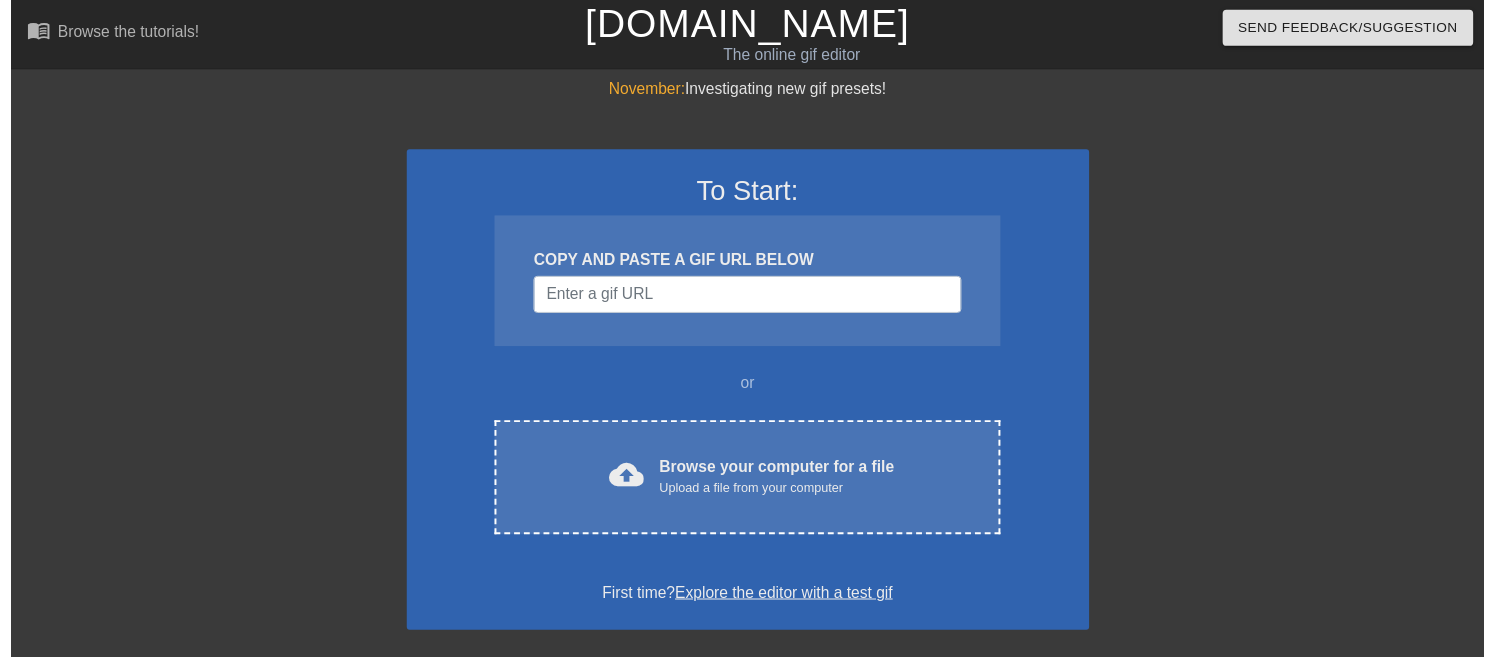 scroll, scrollTop: 0, scrollLeft: 0, axis: both 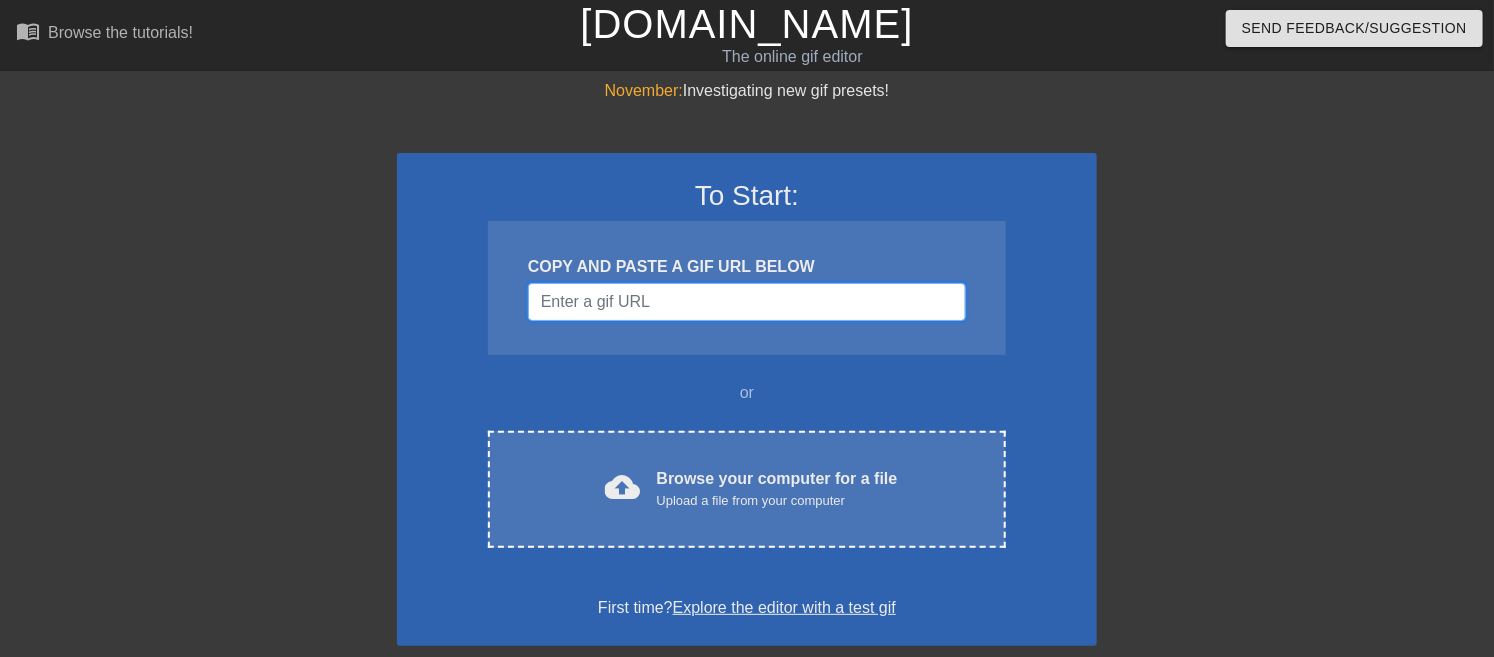 click at bounding box center [747, 302] 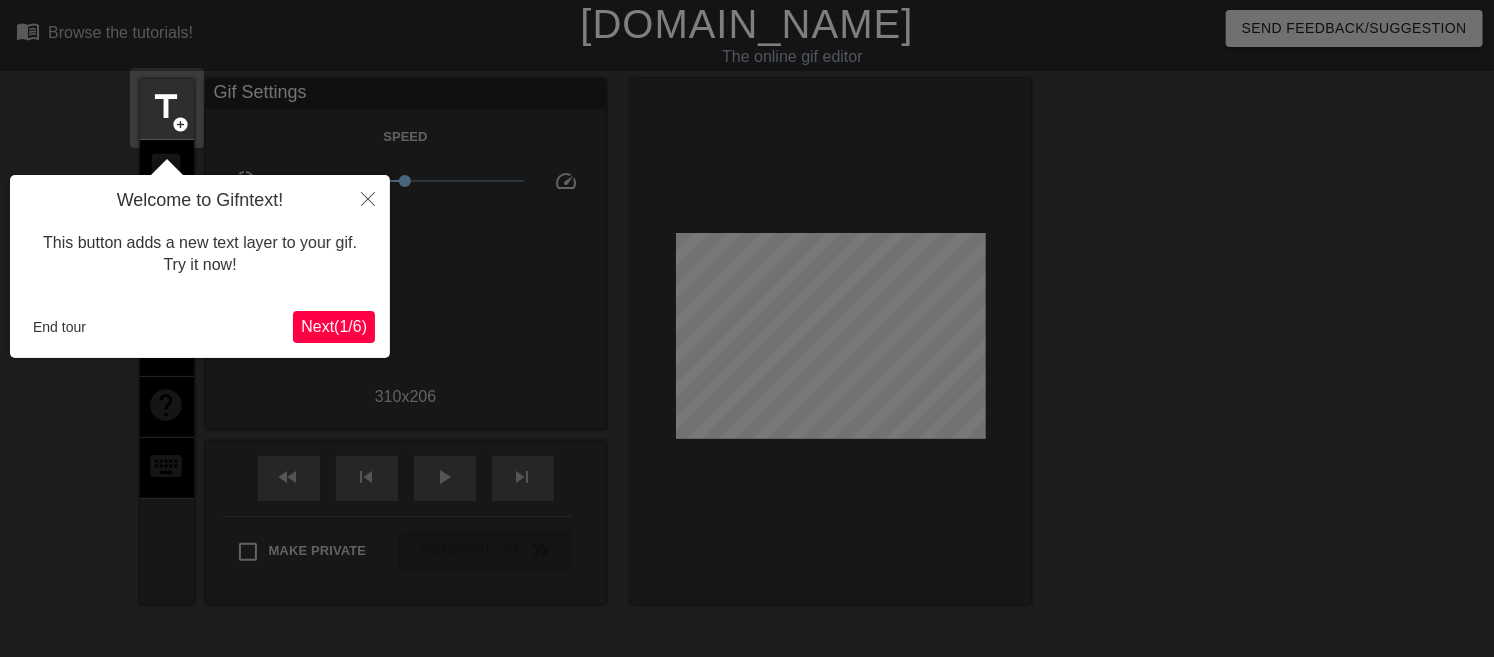 scroll, scrollTop: 48, scrollLeft: 0, axis: vertical 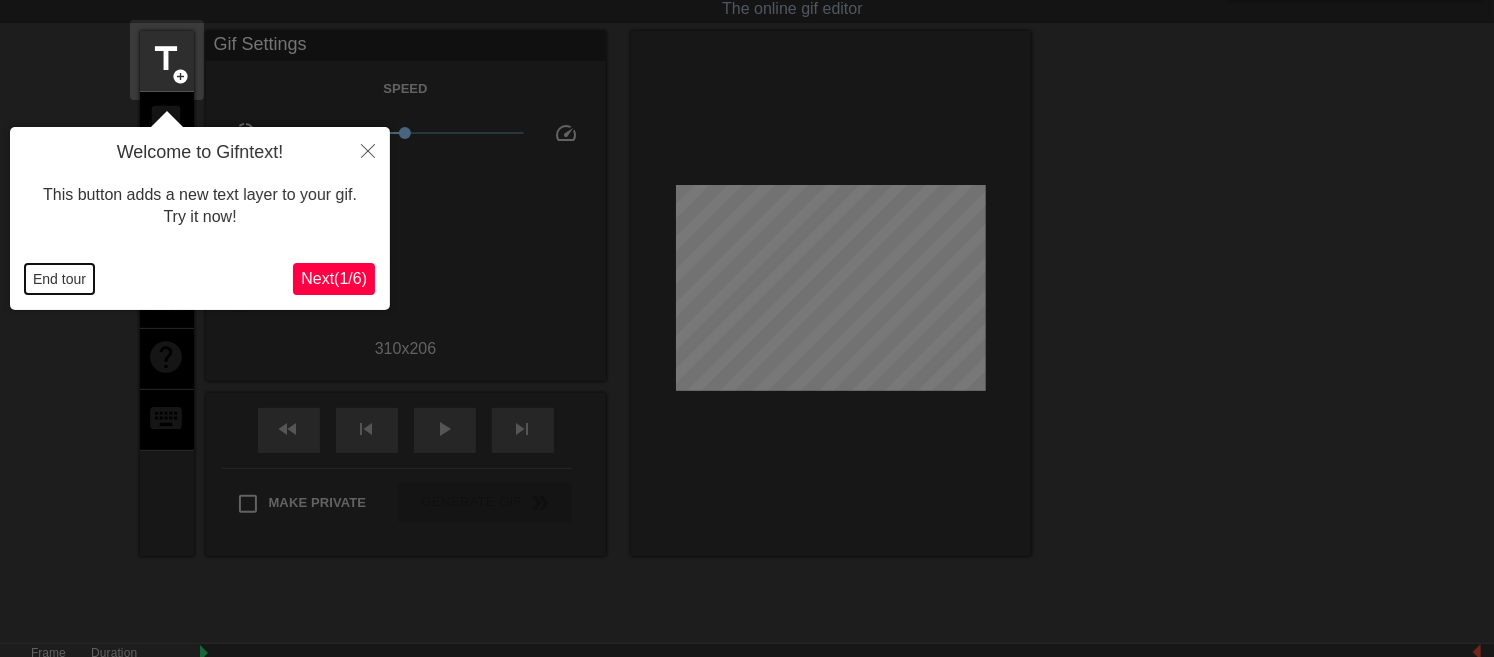 click on "End tour" at bounding box center (59, 279) 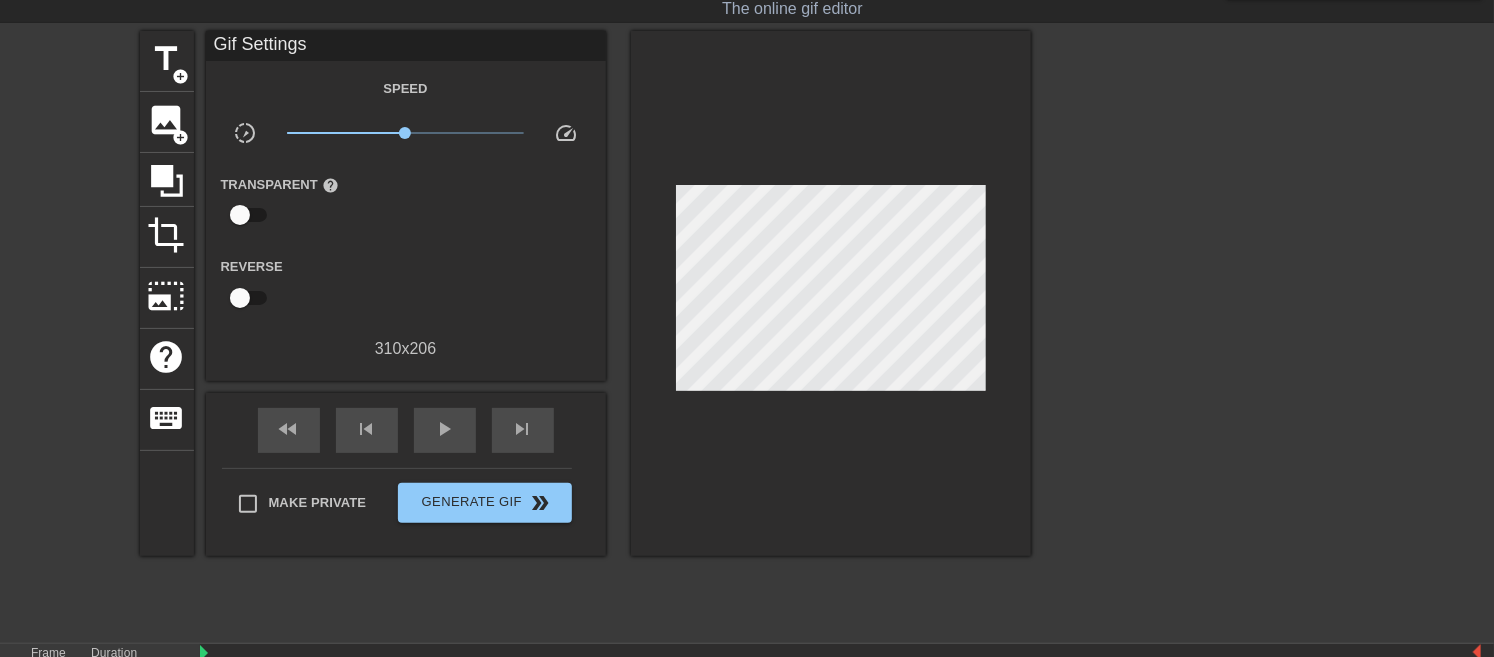 click on "title add_circle image add_circle crop photo_size_select_large help keyboard Gif Settings Speed slow_motion_video x1.00 speed Transparent help Reverse 310  x  206 fast_rewind skip_previous play_arrow skip_next Make Private Generate Gif double_arrow" at bounding box center [747, 331] 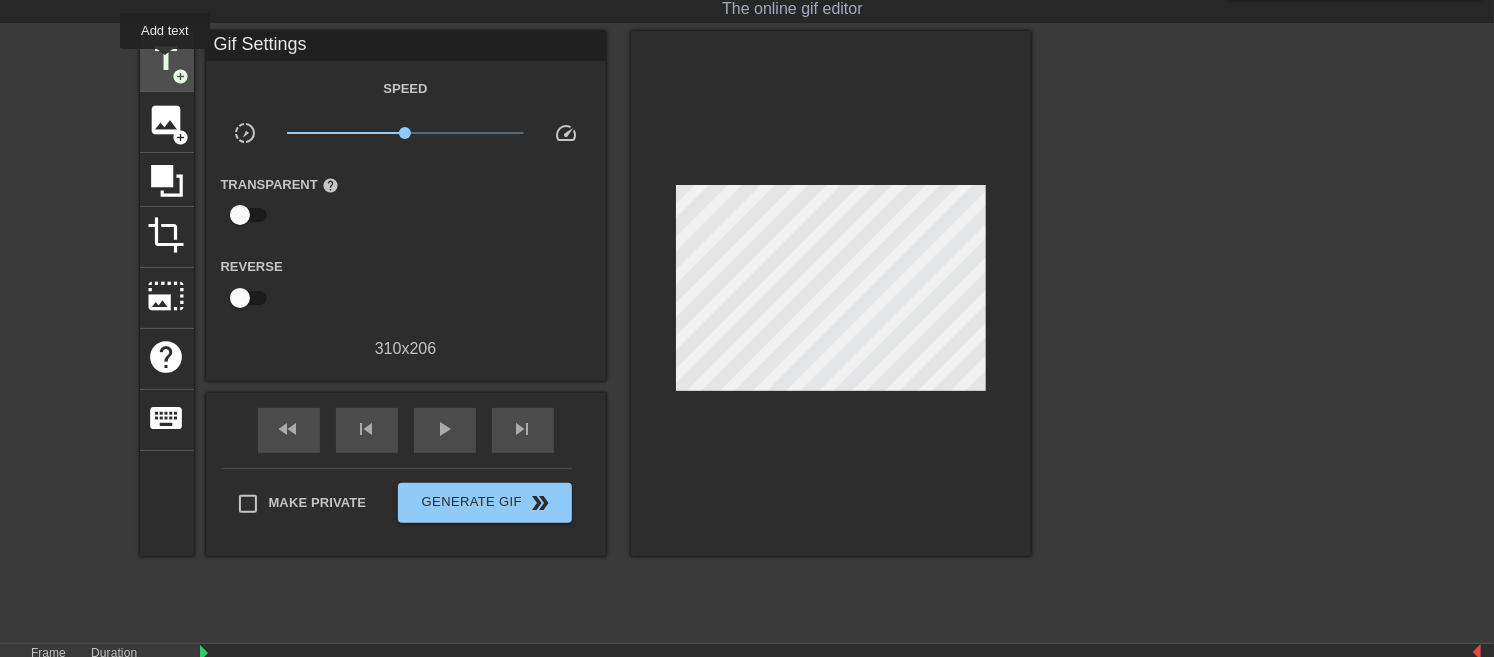 click on "title" at bounding box center [167, 59] 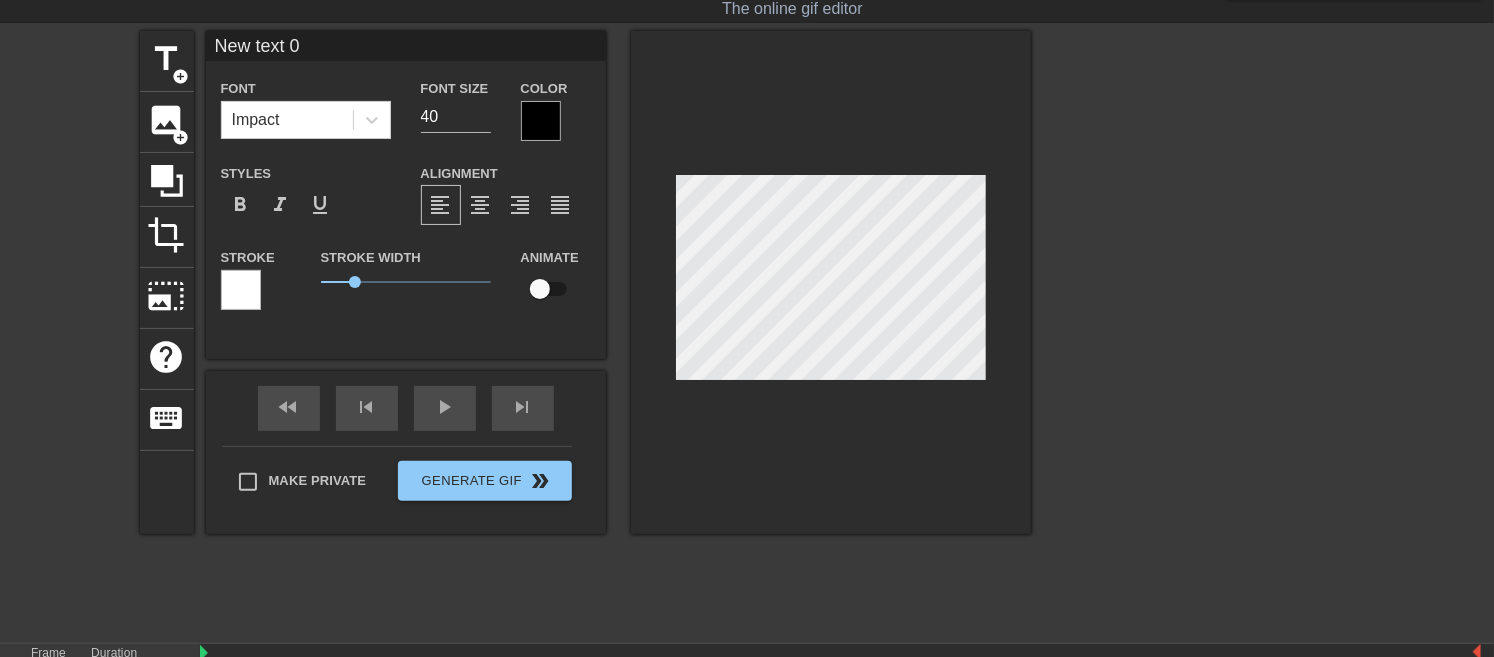 click on "New text 0" at bounding box center (406, 46) 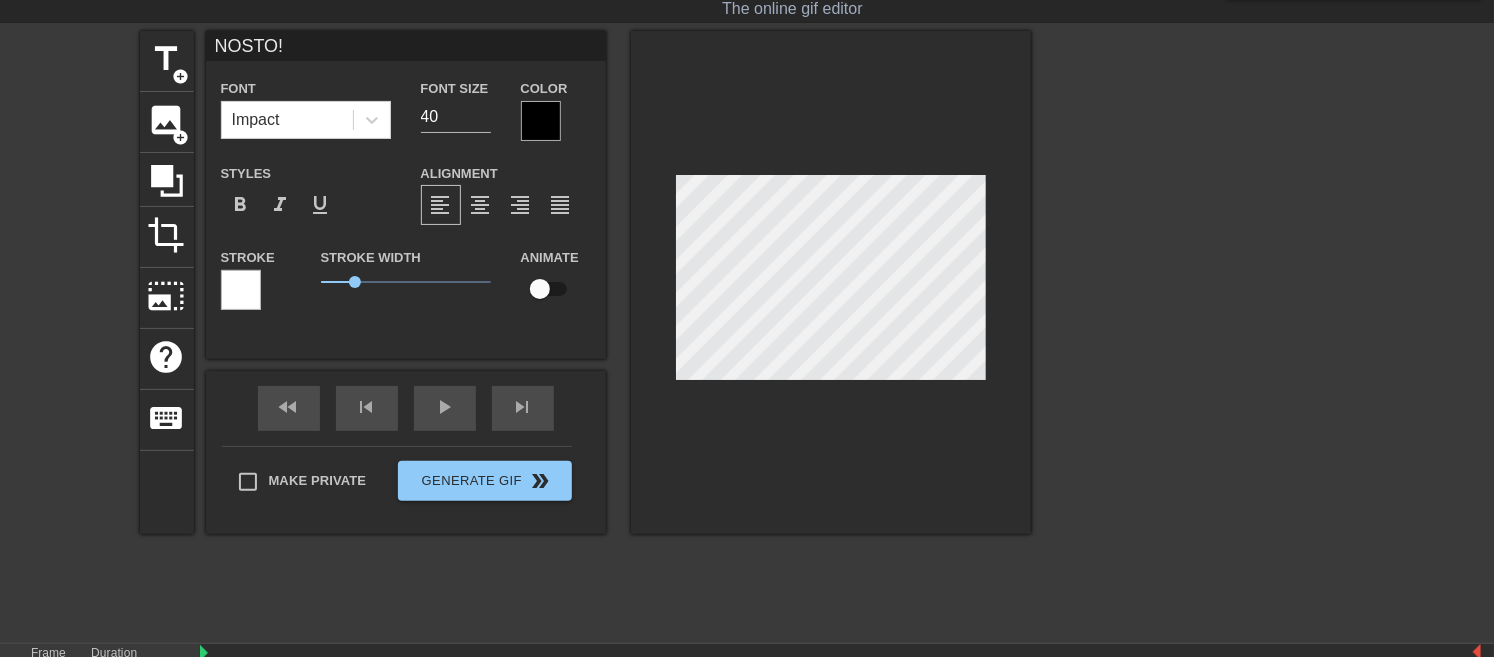 type on "NOSTO!" 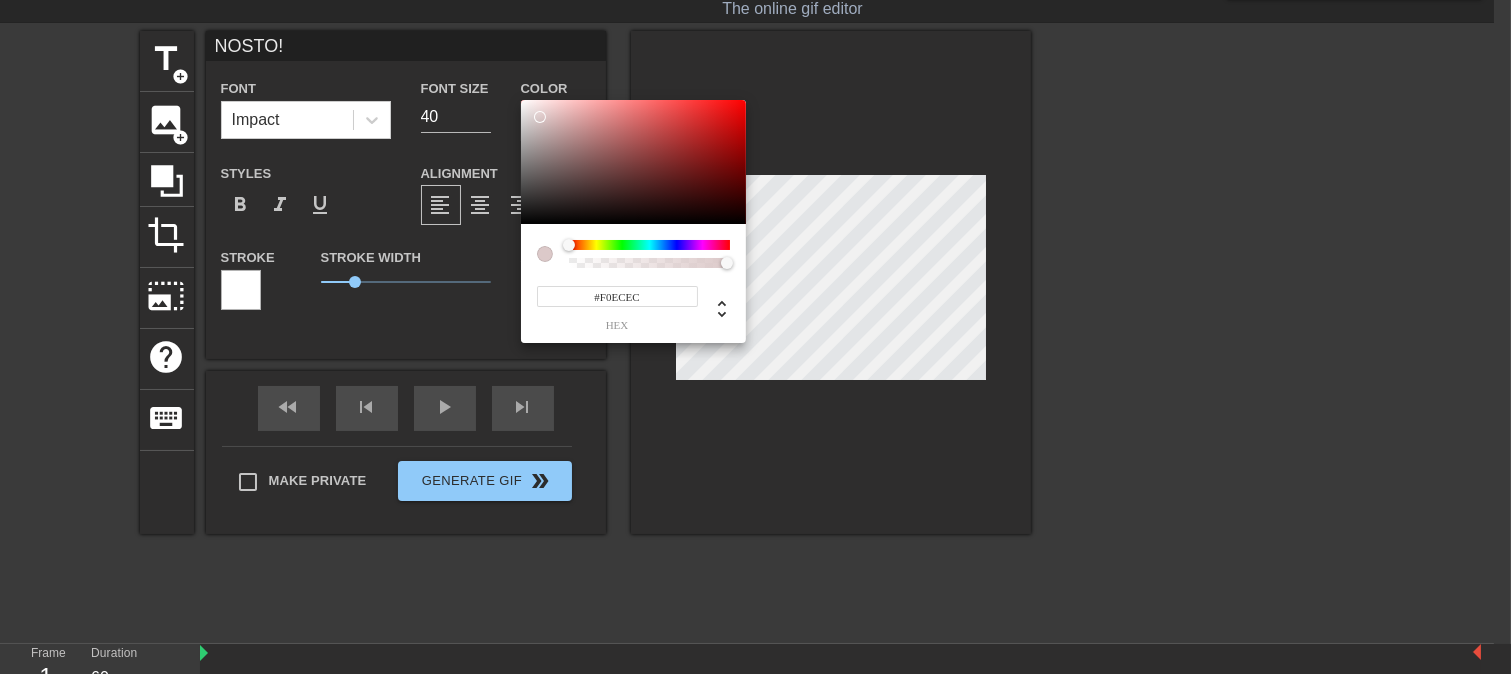 type on "#FFFFFF" 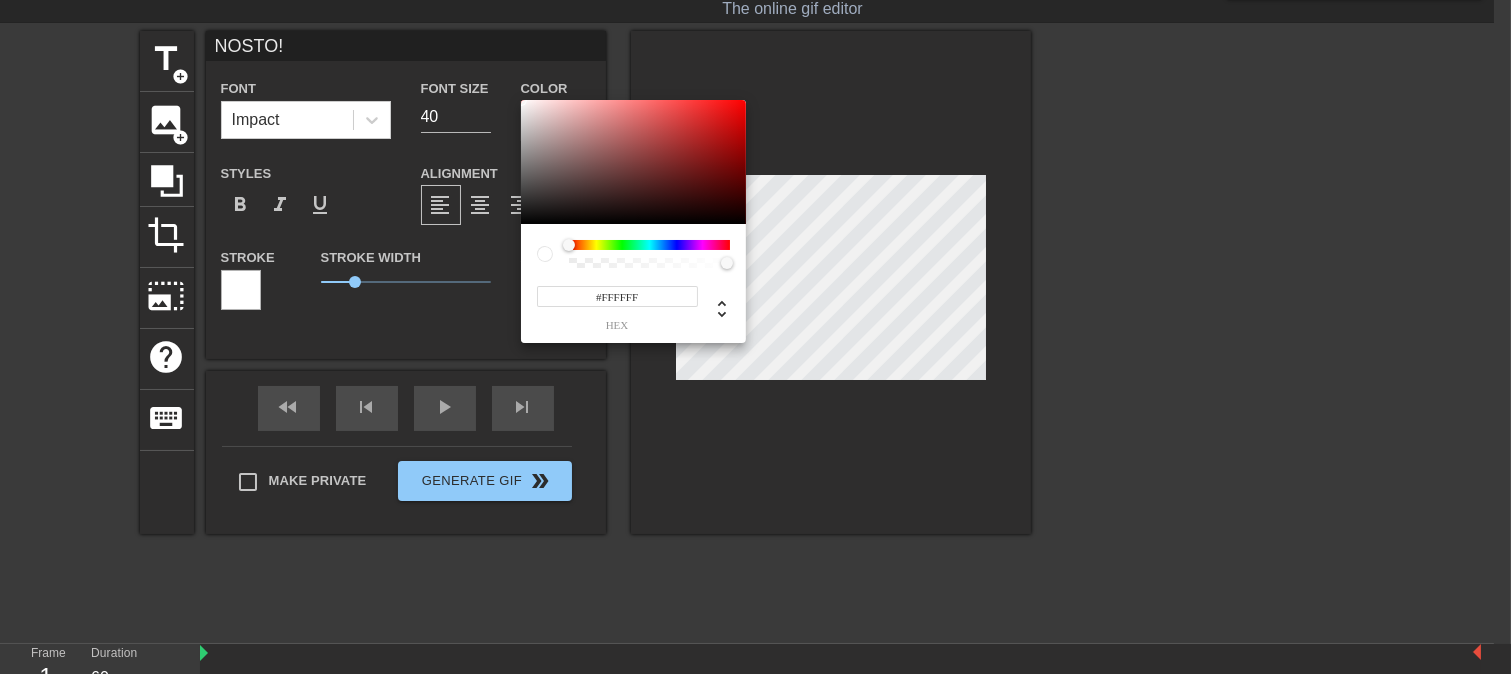 drag, startPoint x: 540, startPoint y: 117, endPoint x: 424, endPoint y: 75, distance: 123.36936 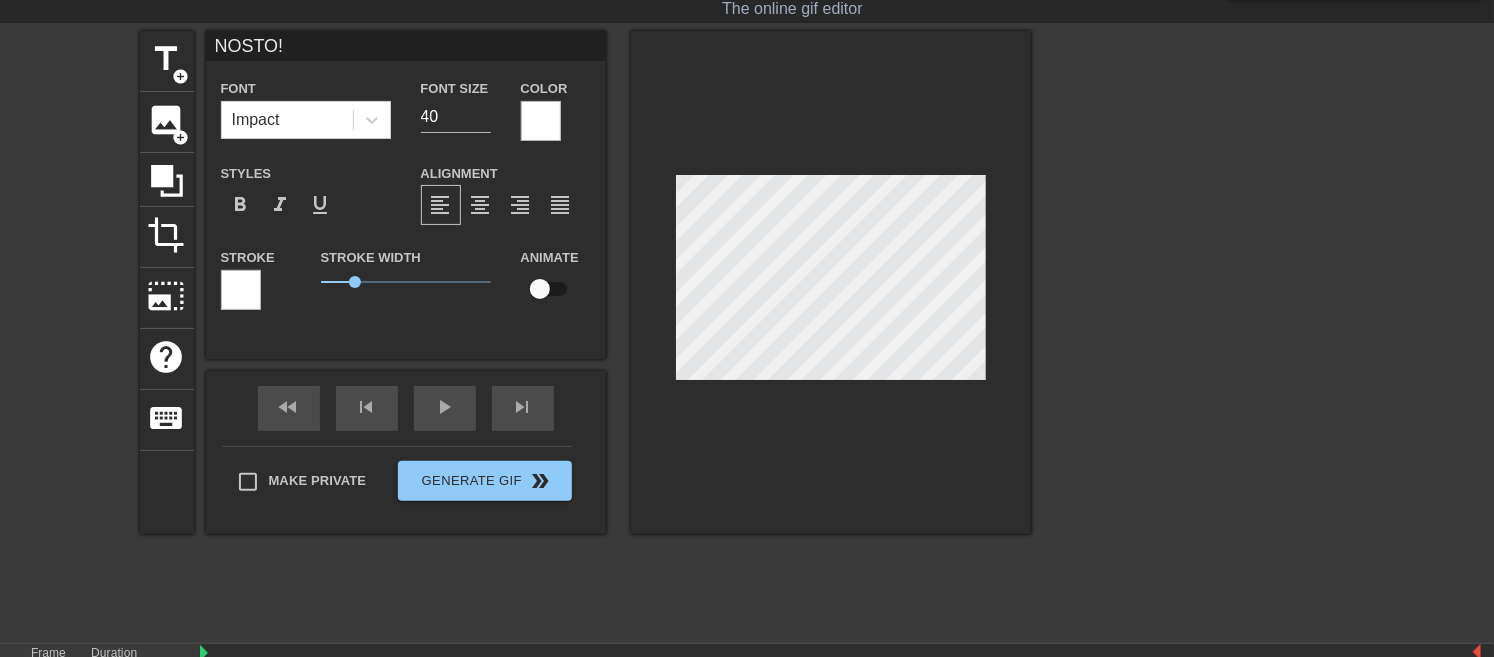 click at bounding box center [241, 290] 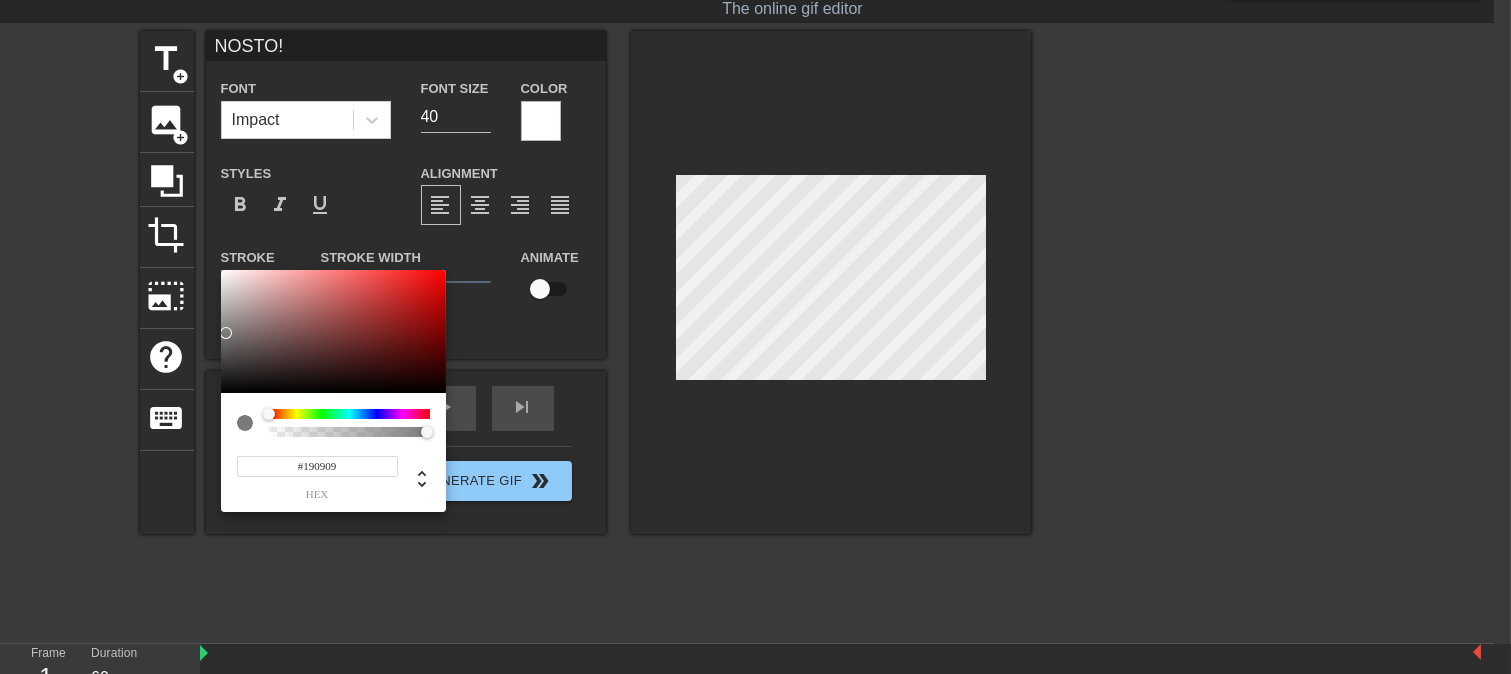 type on "#000000" 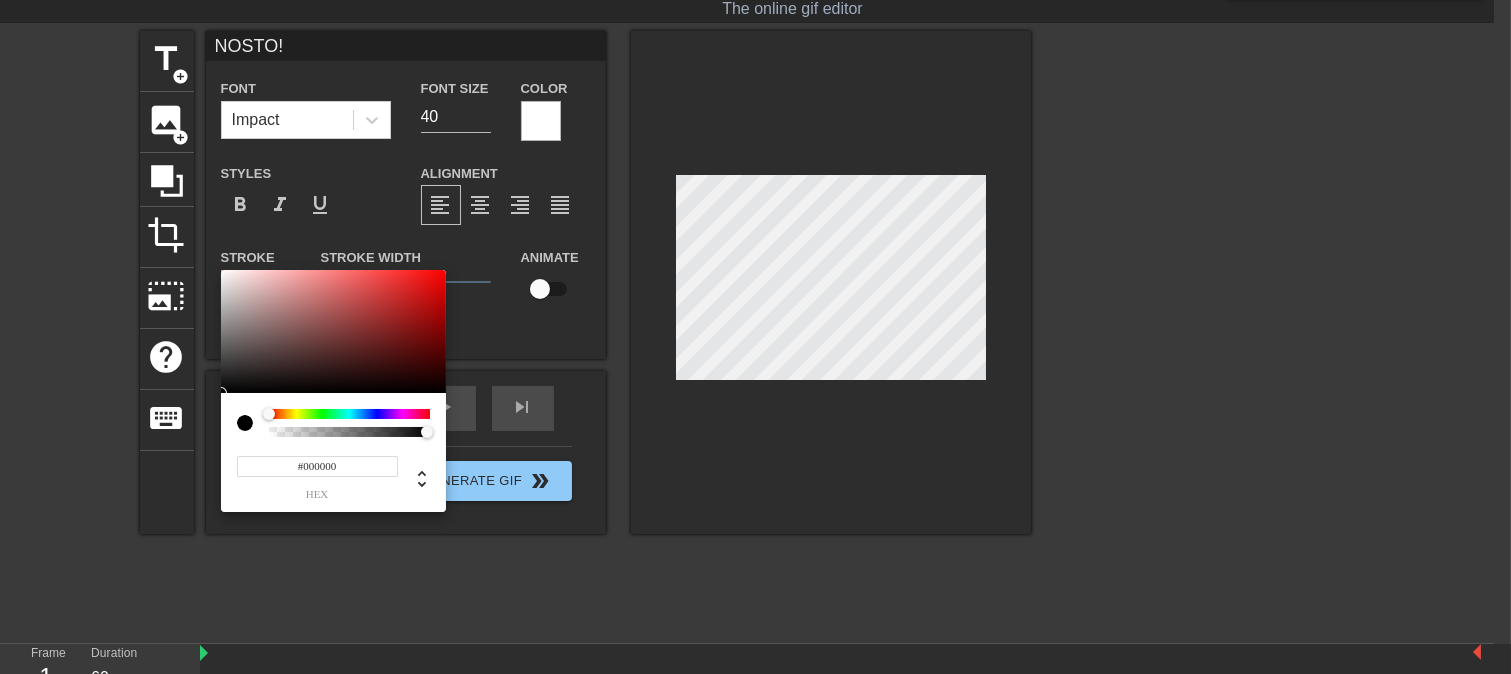 drag, startPoint x: 226, startPoint y: 325, endPoint x: 225, endPoint y: 438, distance: 113.004425 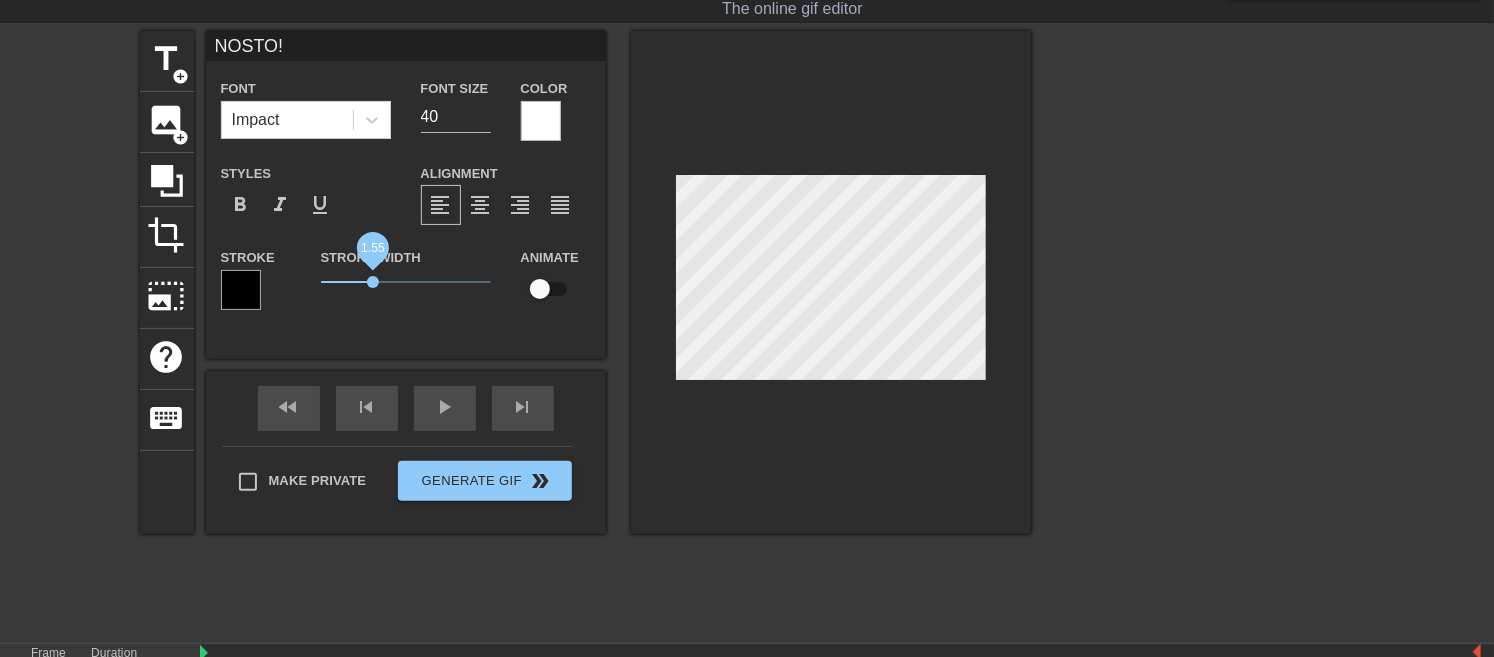 drag, startPoint x: 354, startPoint y: 275, endPoint x: 373, endPoint y: 275, distance: 19 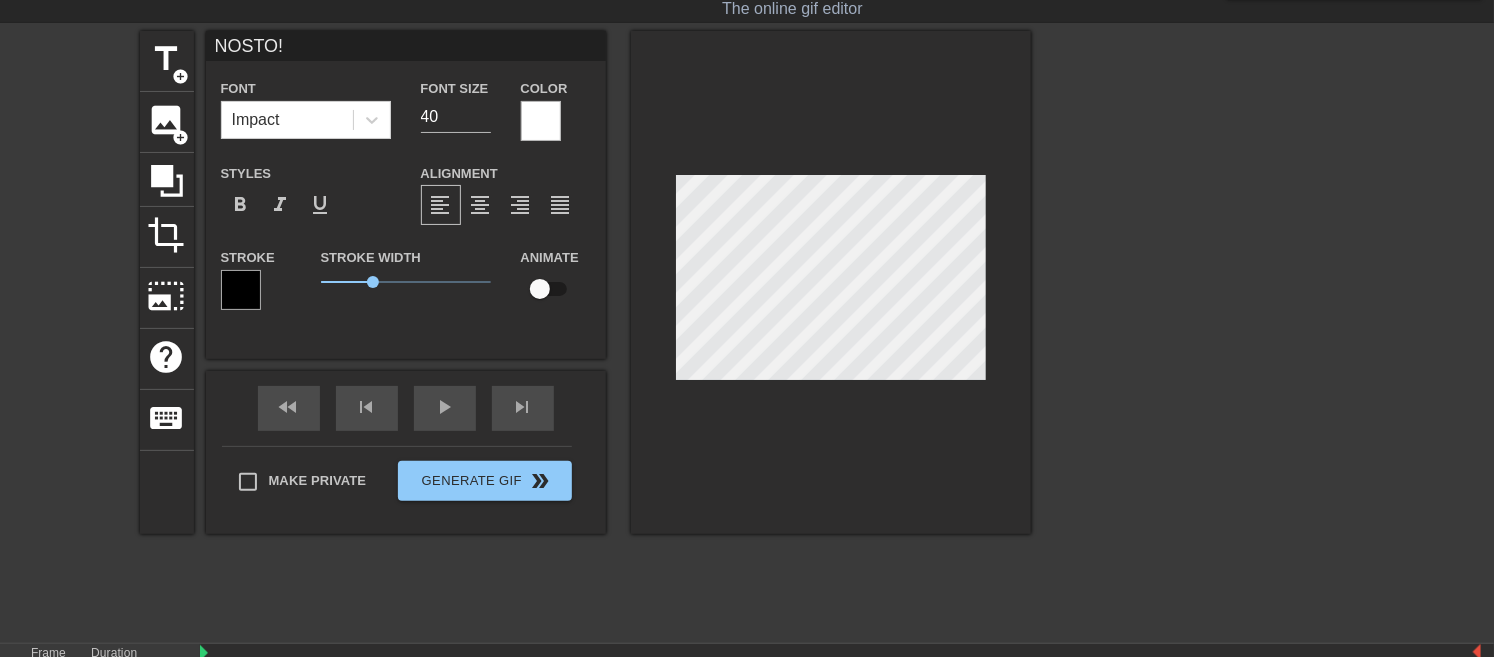 click on "NOSTO! Font Impact Font Size 40 Color Styles format_bold format_italic format_underline Alignment format_align_left format_align_center format_align_right format_align_justify Stroke Stroke Width 1.55 Animate" at bounding box center [406, 195] 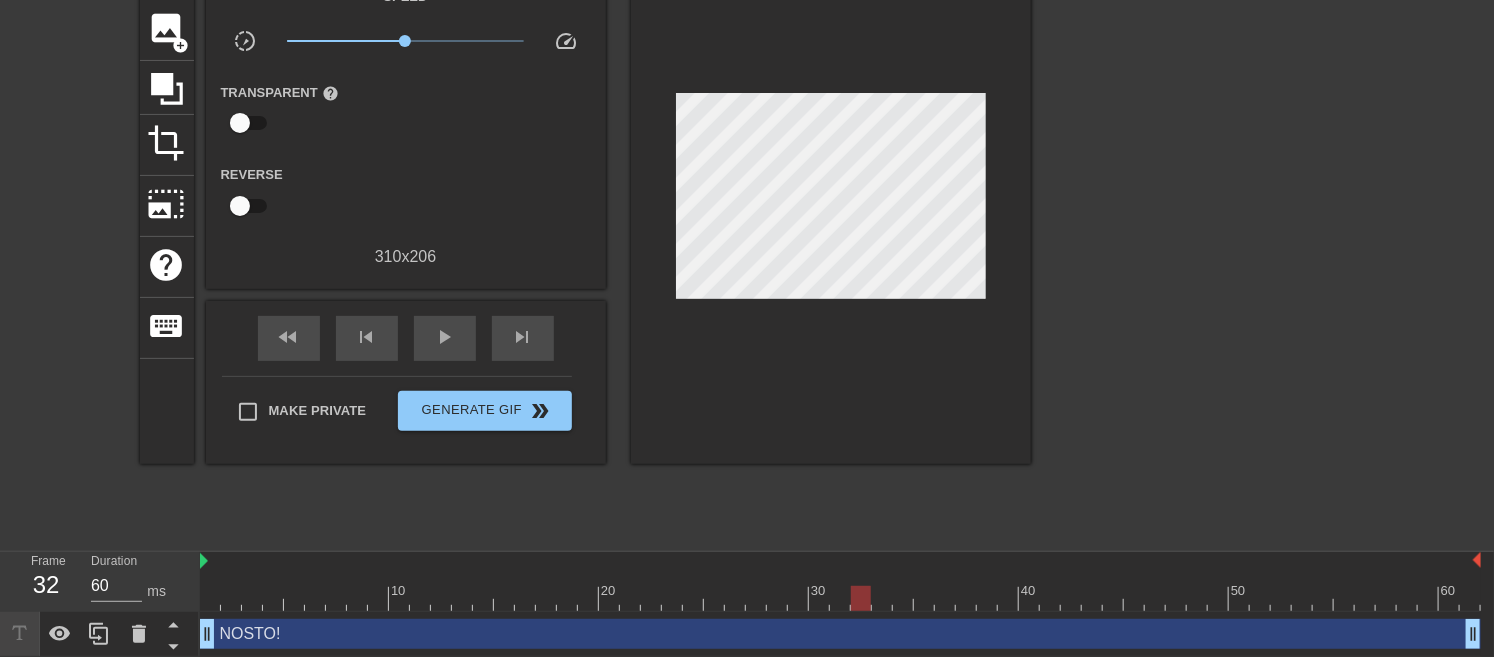 scroll, scrollTop: 142, scrollLeft: 0, axis: vertical 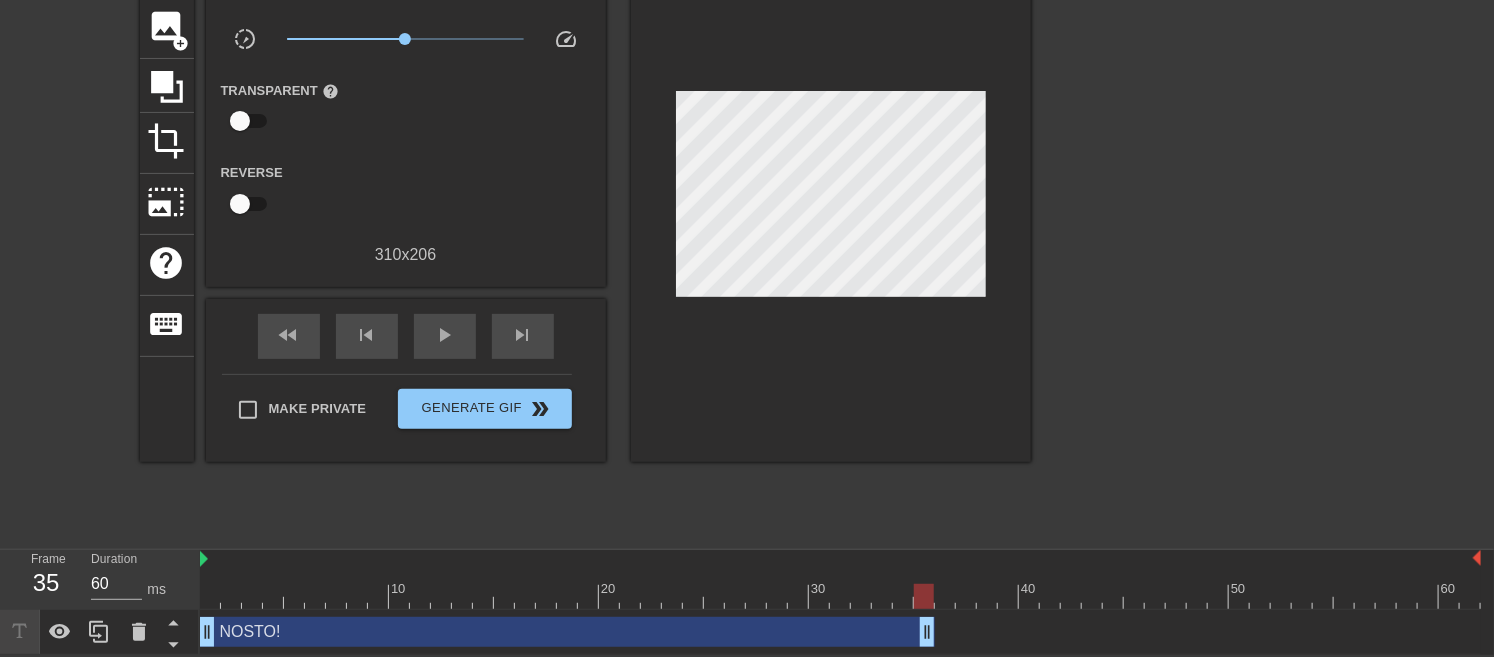 drag, startPoint x: 1473, startPoint y: 634, endPoint x: 927, endPoint y: 683, distance: 548.19434 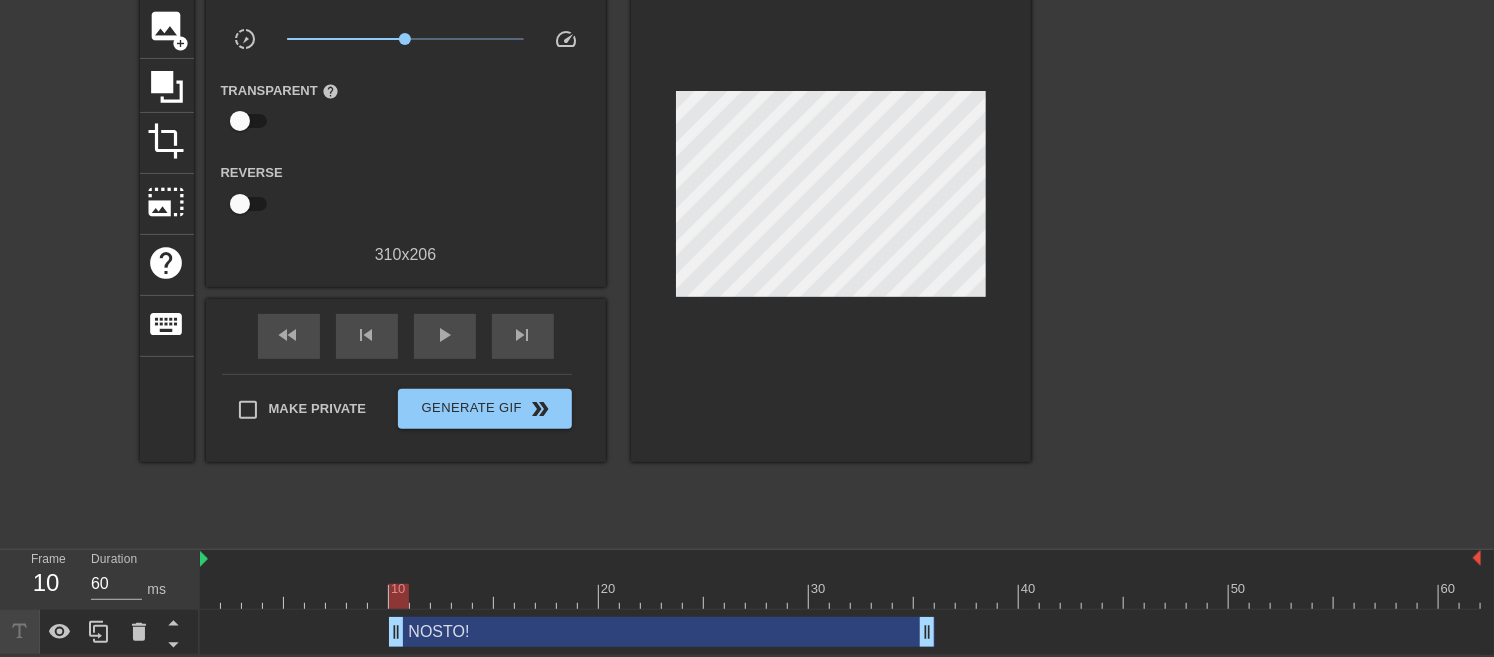 drag, startPoint x: 211, startPoint y: 627, endPoint x: 407, endPoint y: 622, distance: 196.06377 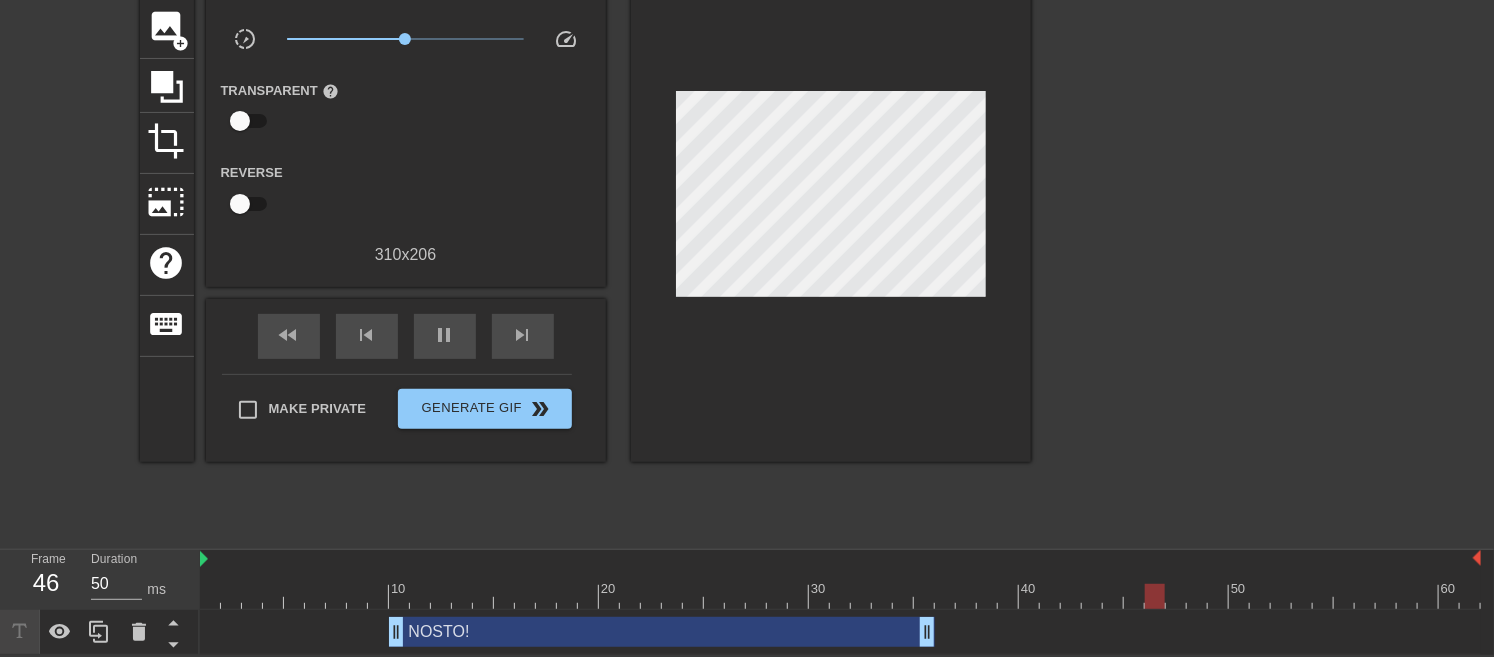 click at bounding box center (1205, 237) 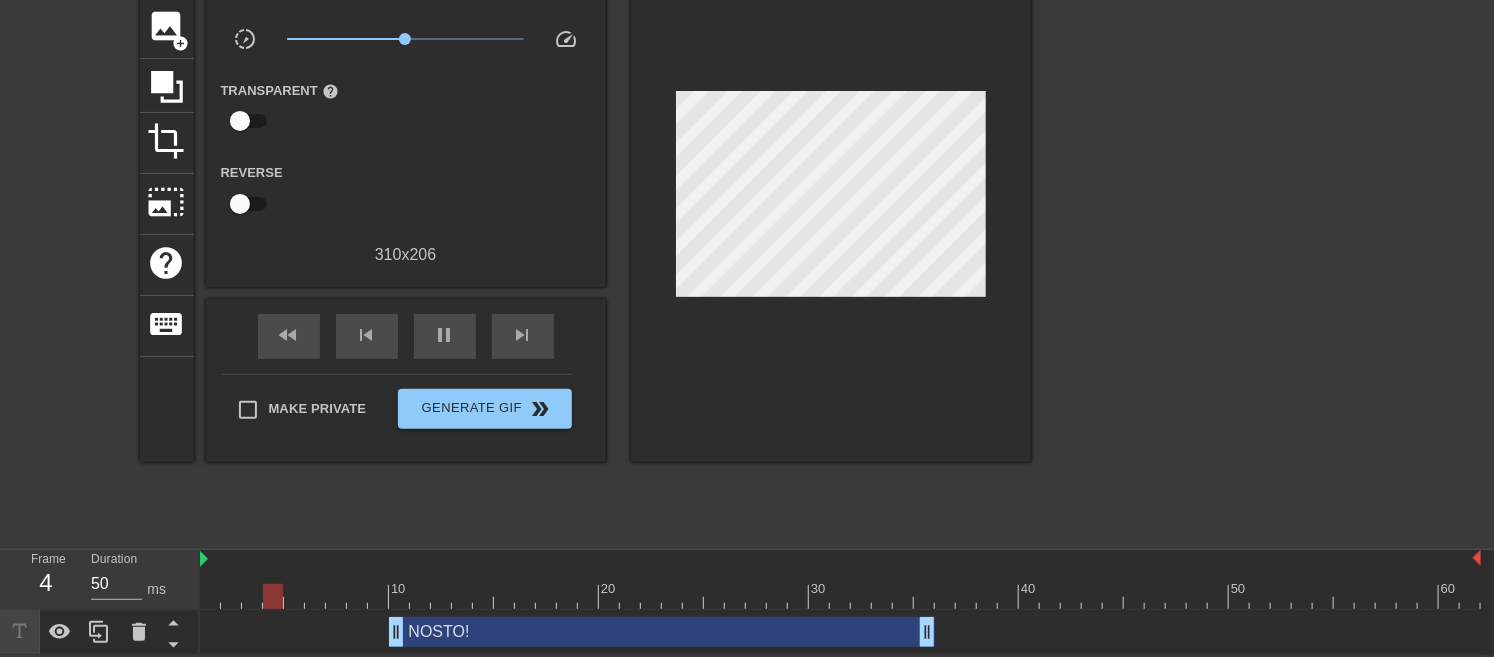 type on "60" 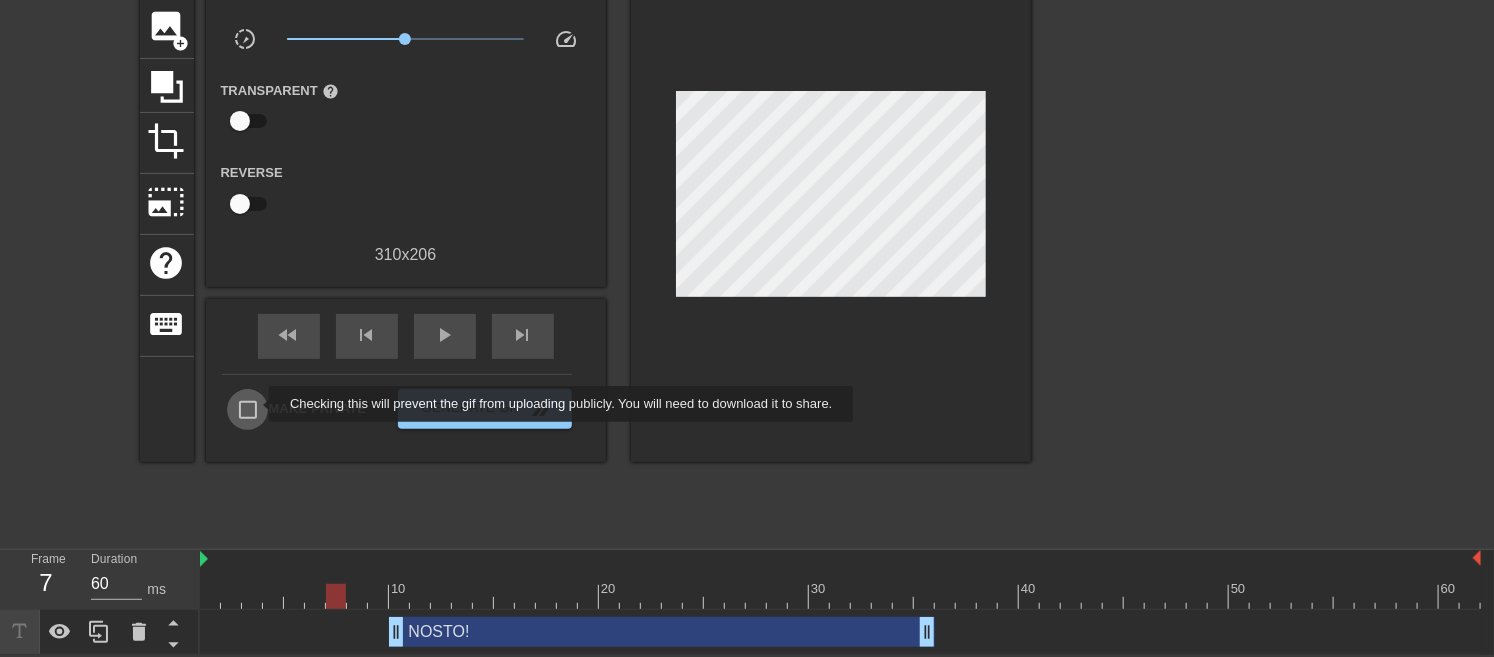 click on "Make Private" at bounding box center (248, 410) 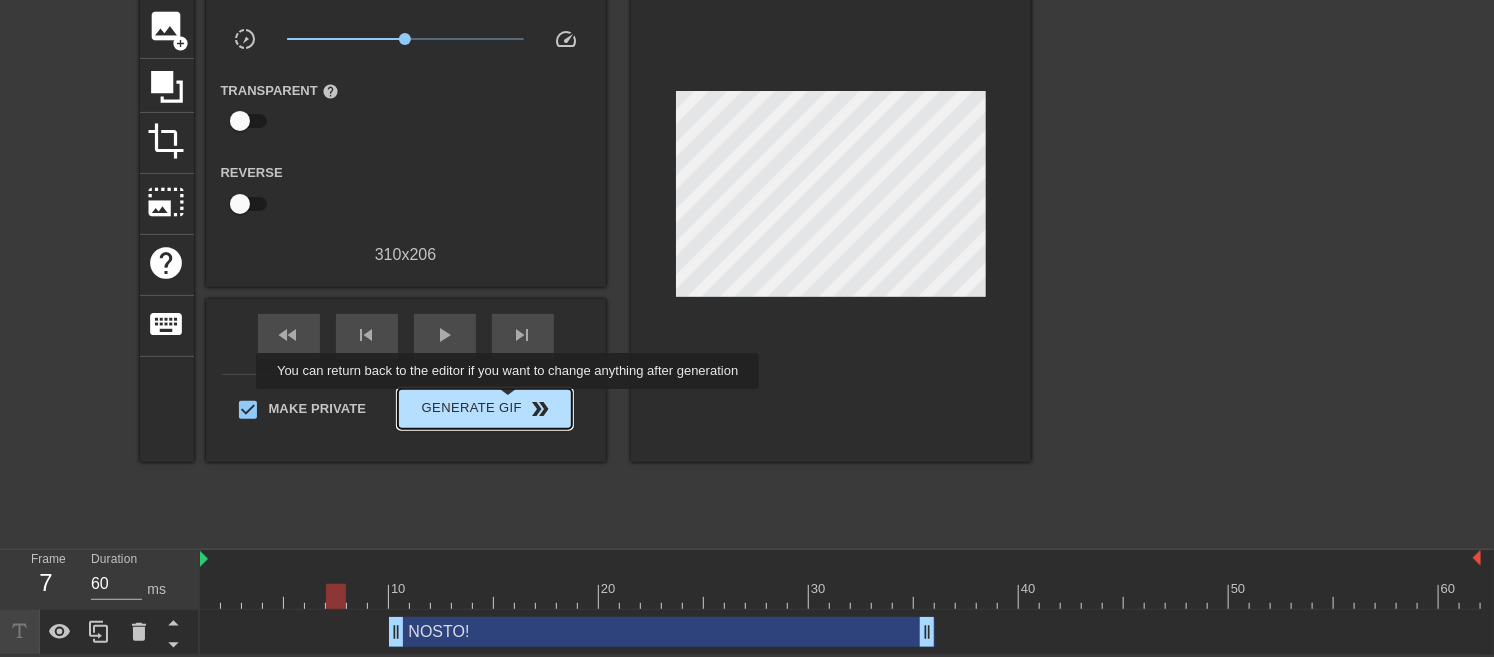 click on "Generate Gif double_arrow" at bounding box center (484, 409) 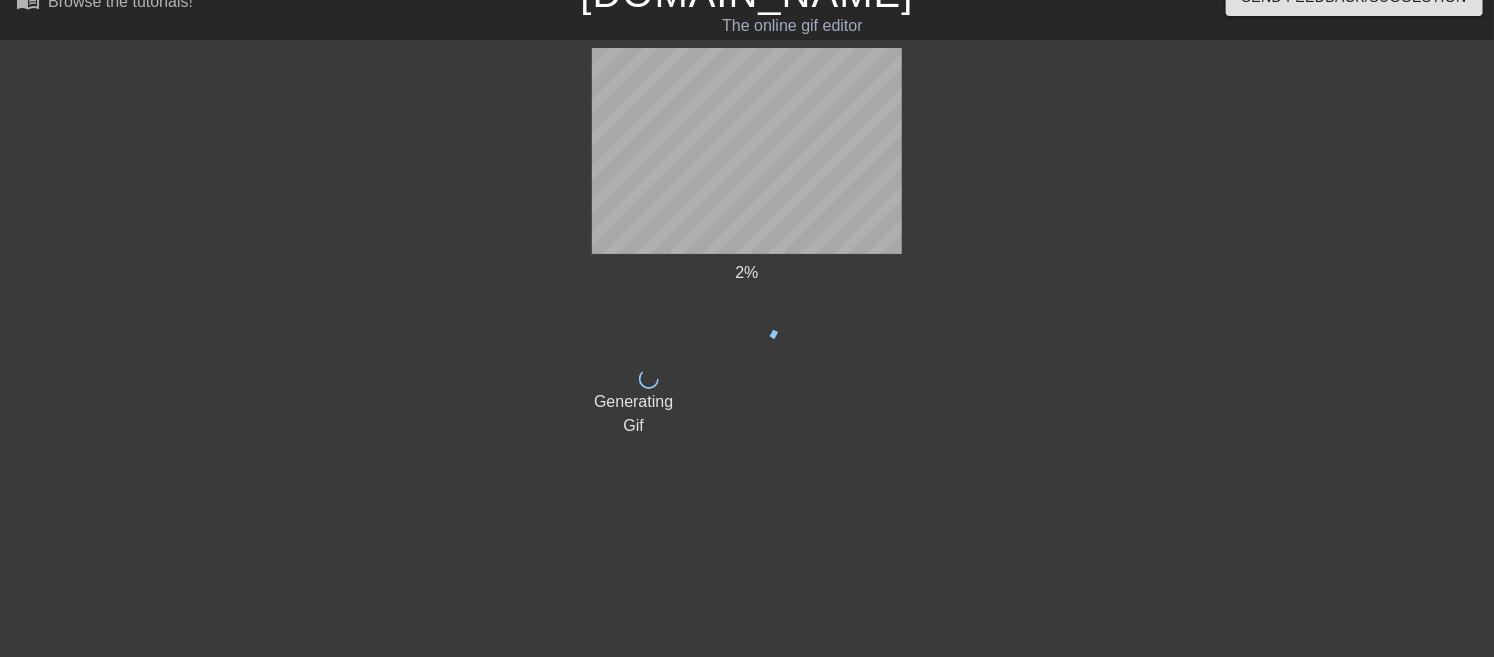 scroll, scrollTop: 30, scrollLeft: 0, axis: vertical 